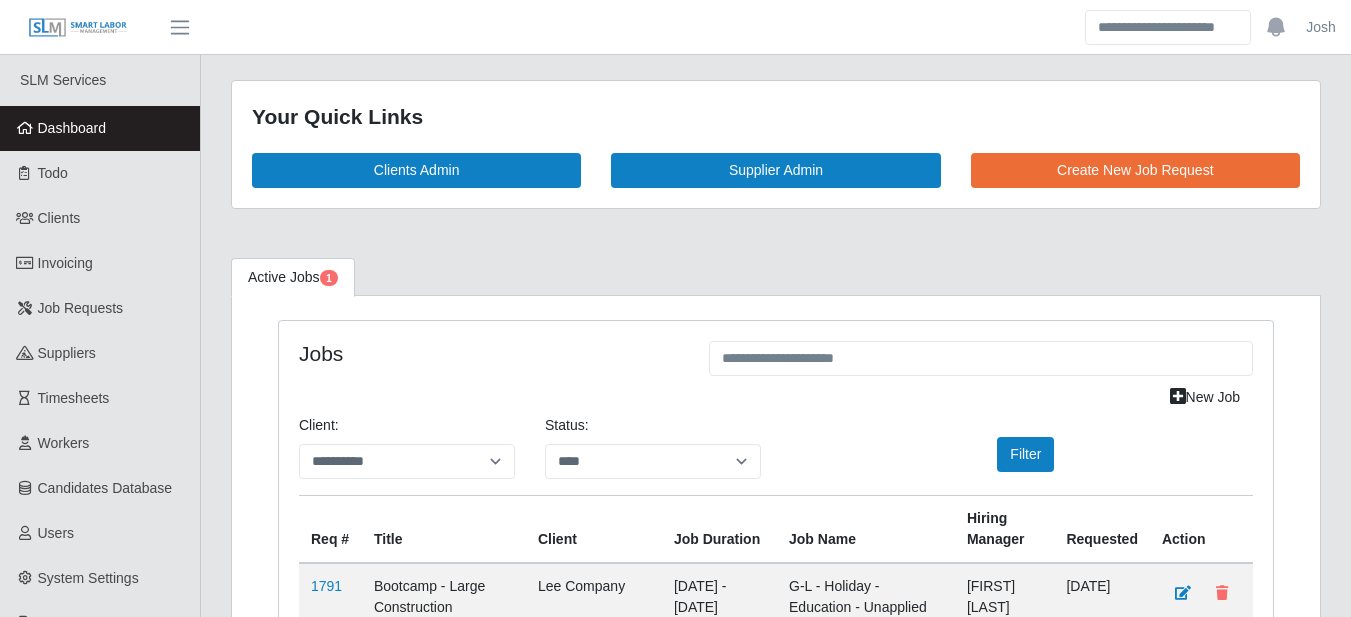 select on "****" 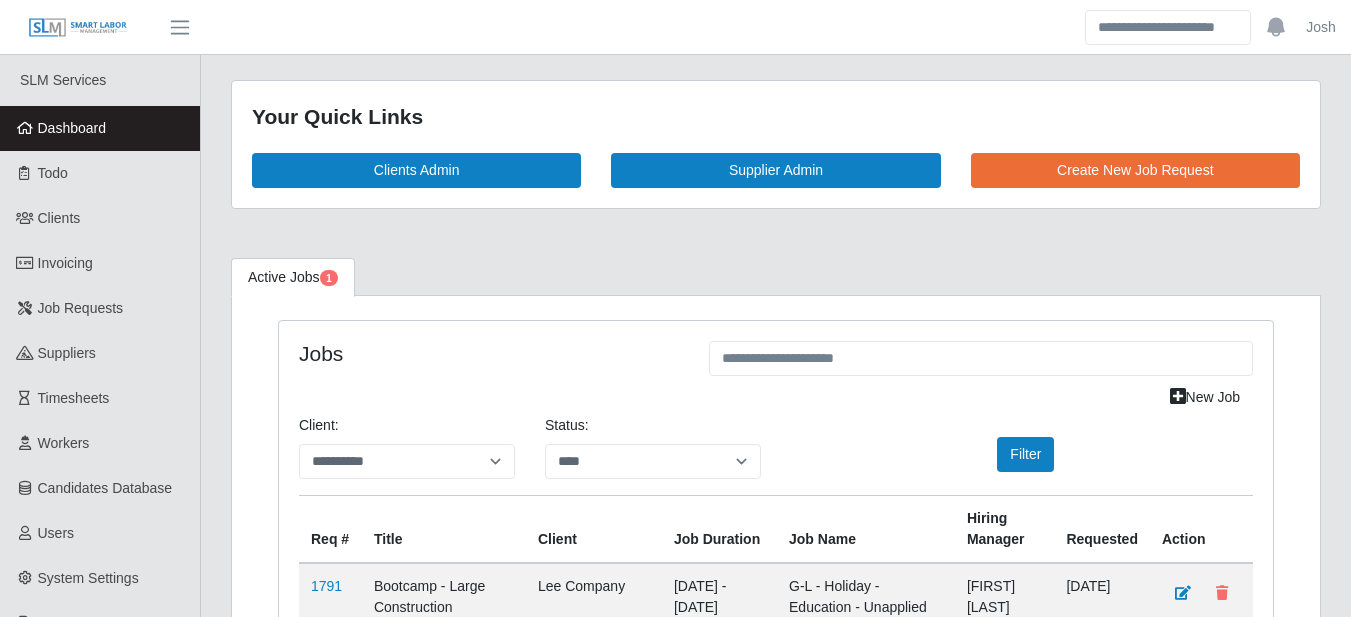 scroll, scrollTop: 0, scrollLeft: 0, axis: both 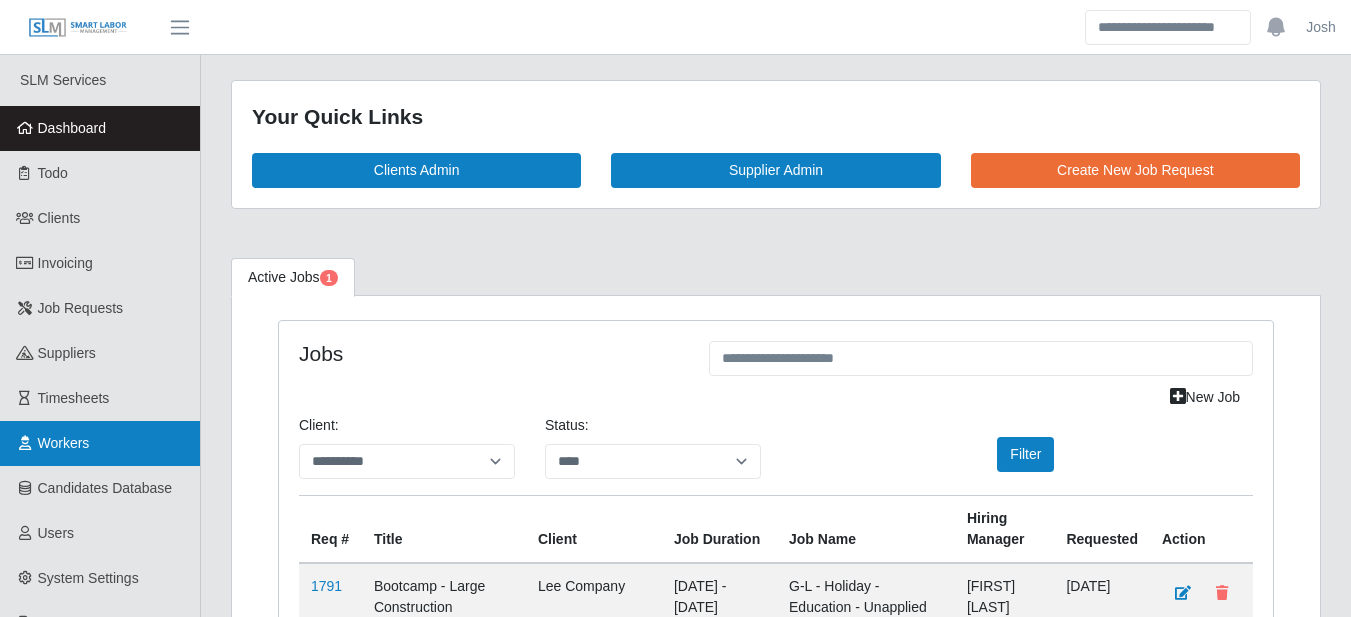 click on "Workers" at bounding box center [100, 443] 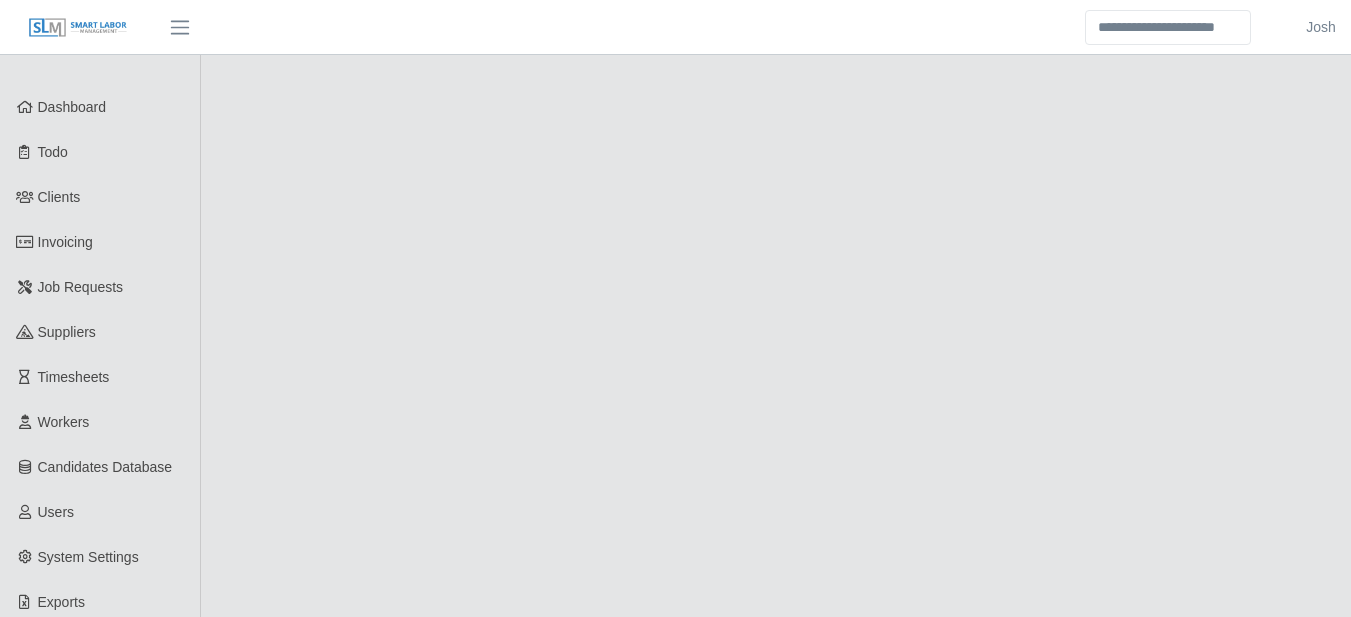 scroll, scrollTop: 0, scrollLeft: 0, axis: both 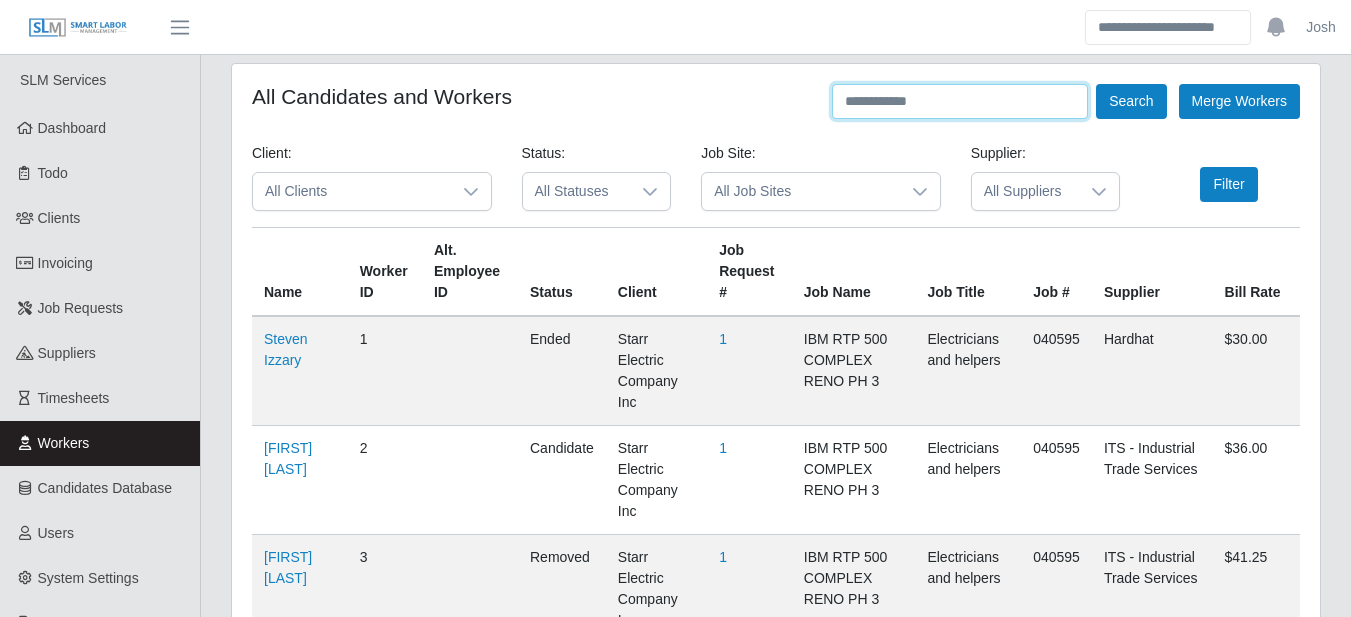 click at bounding box center [960, 101] 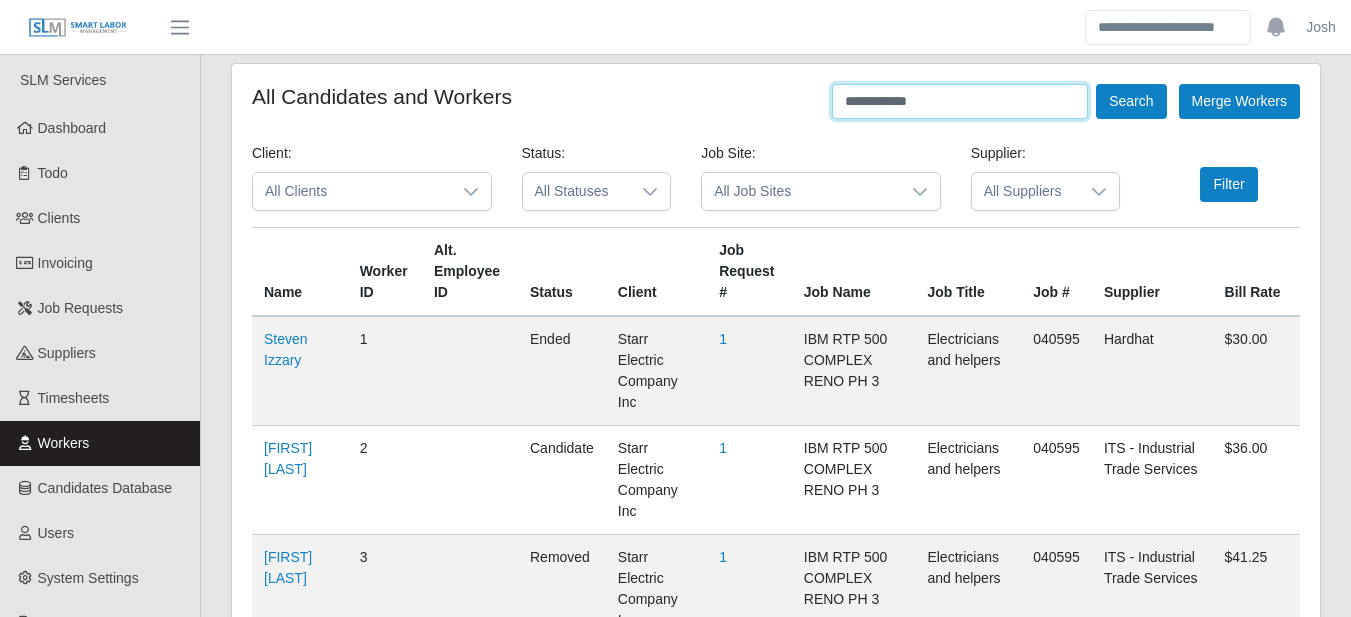 click on "Search" at bounding box center [1131, 101] 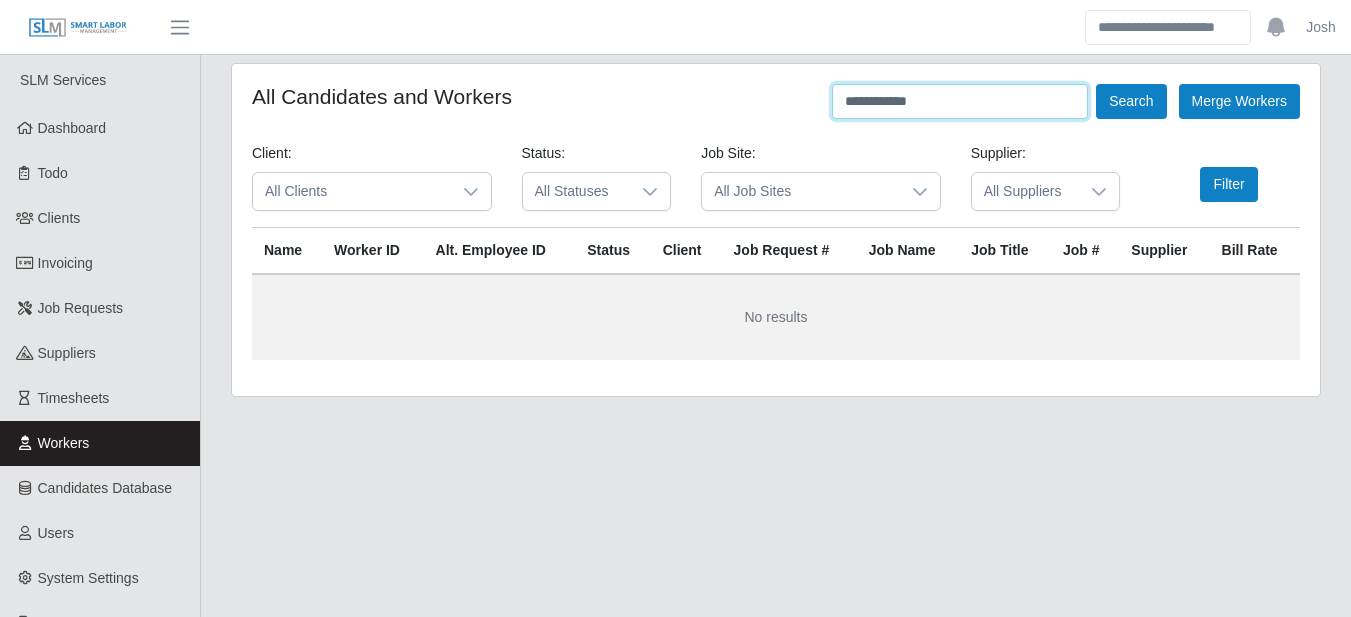click on "**********" at bounding box center [960, 101] 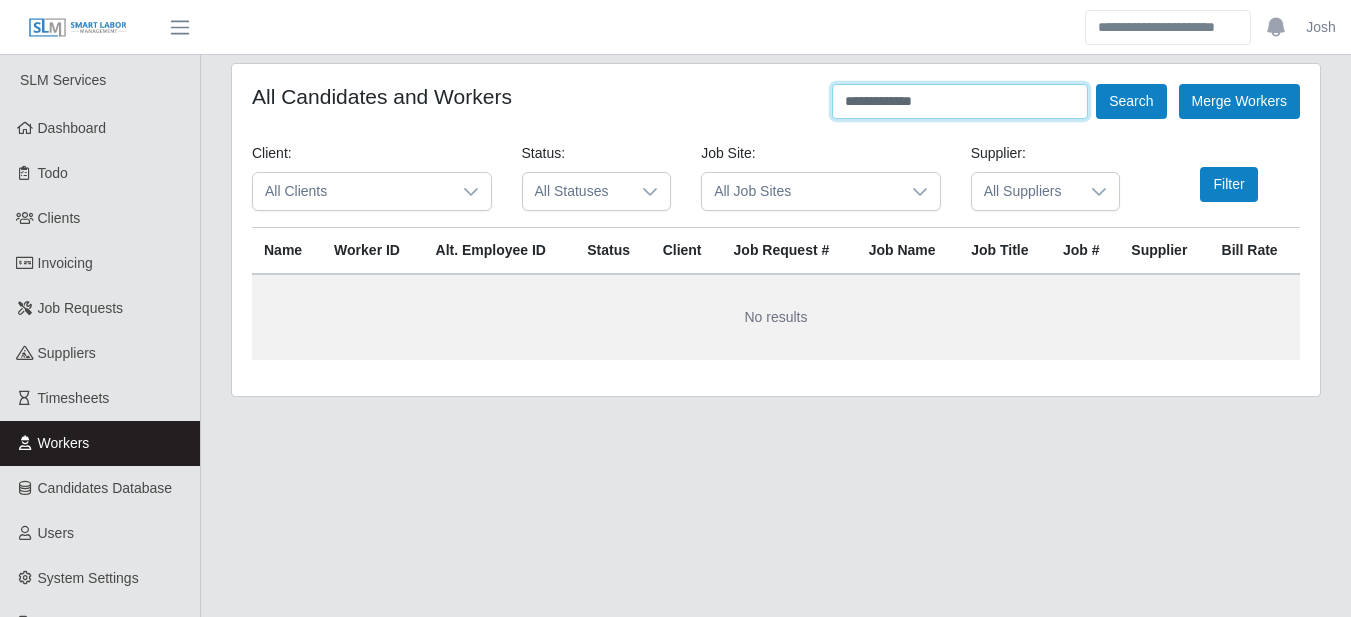click on "Search" at bounding box center [1131, 101] 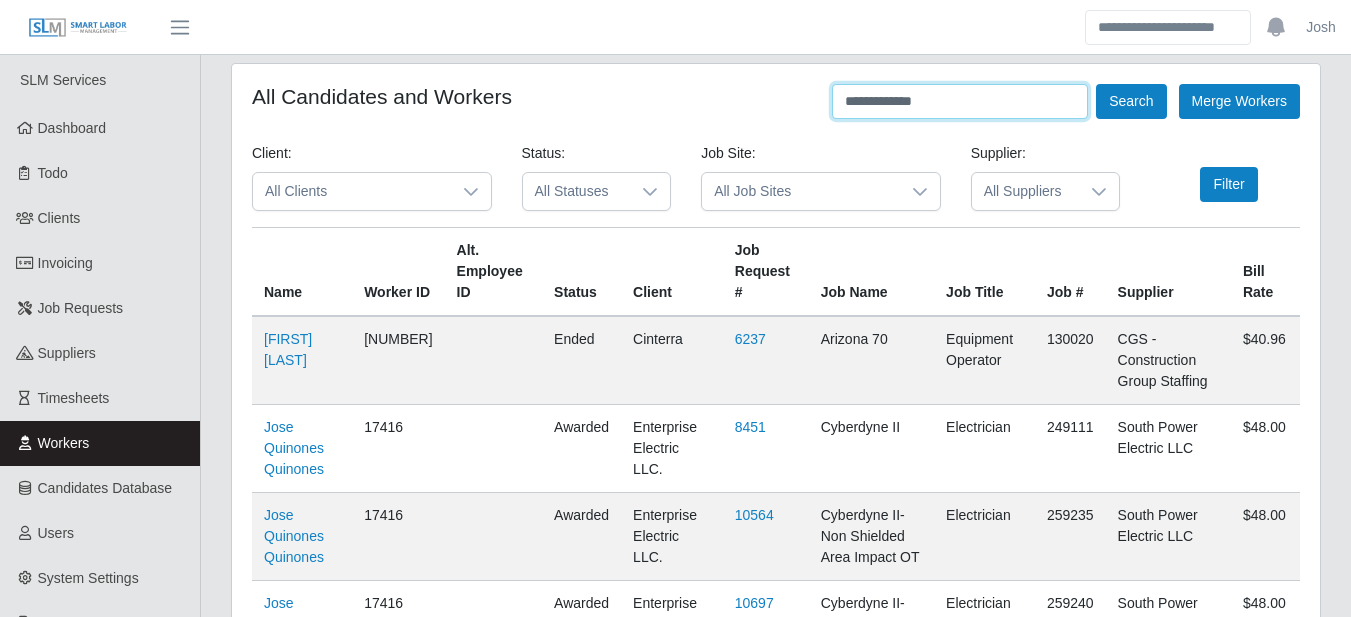 scroll, scrollTop: 214, scrollLeft: 0, axis: vertical 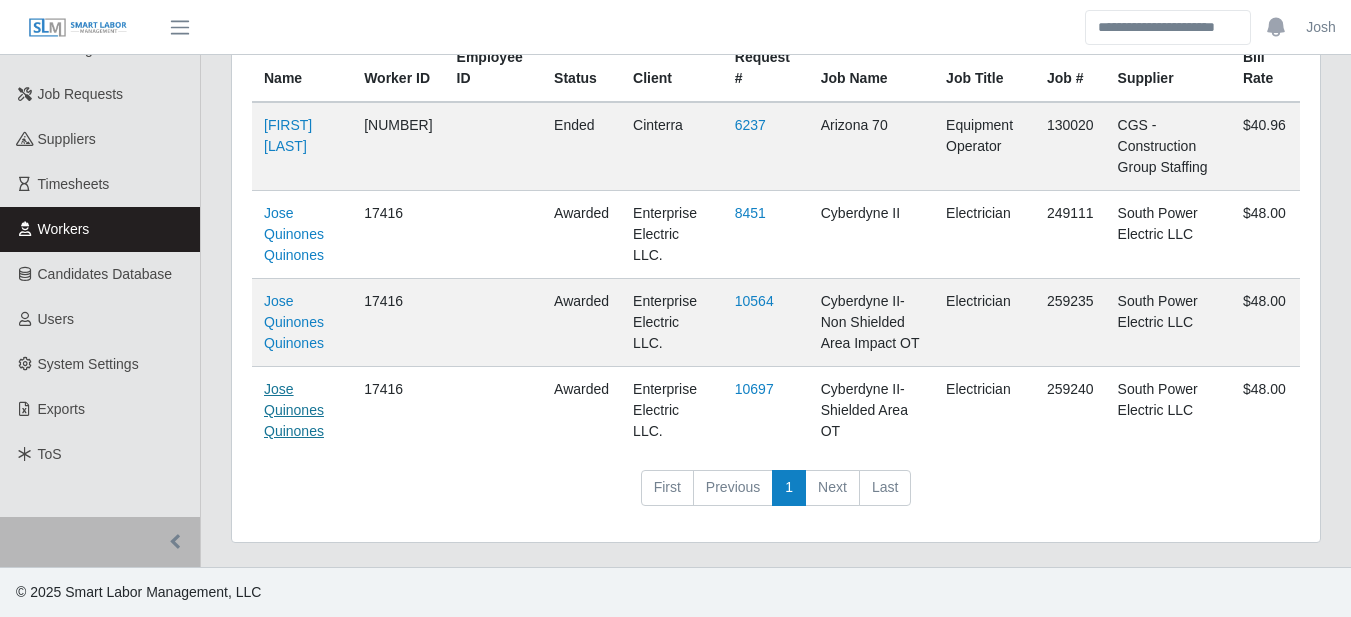 click on "Jose Quinones Quinones" at bounding box center [294, 410] 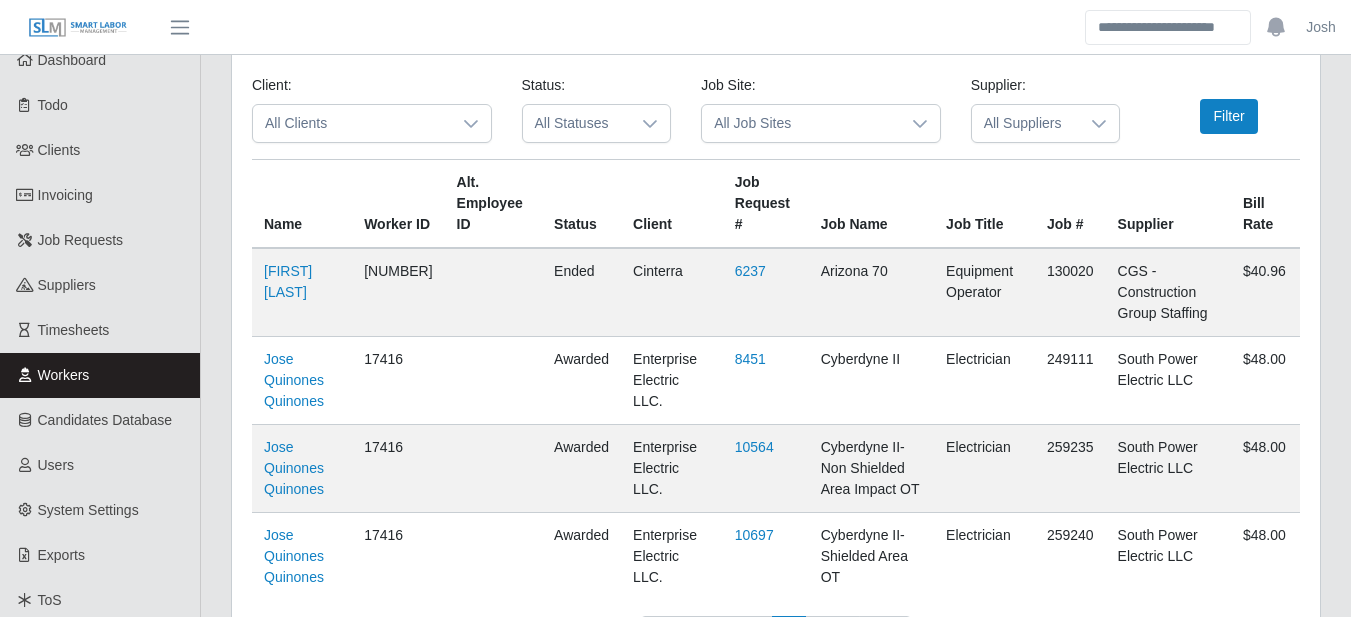 scroll, scrollTop: 0, scrollLeft: 0, axis: both 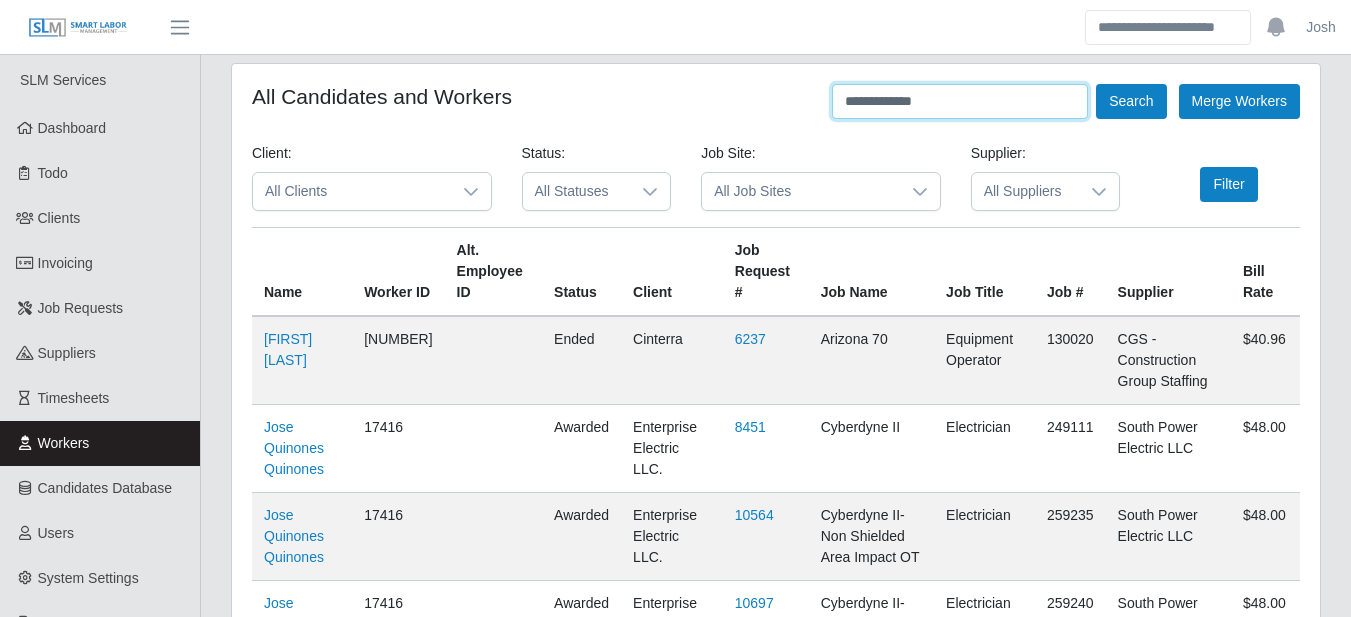 drag, startPoint x: 971, startPoint y: 97, endPoint x: 772, endPoint y: 81, distance: 199.64218 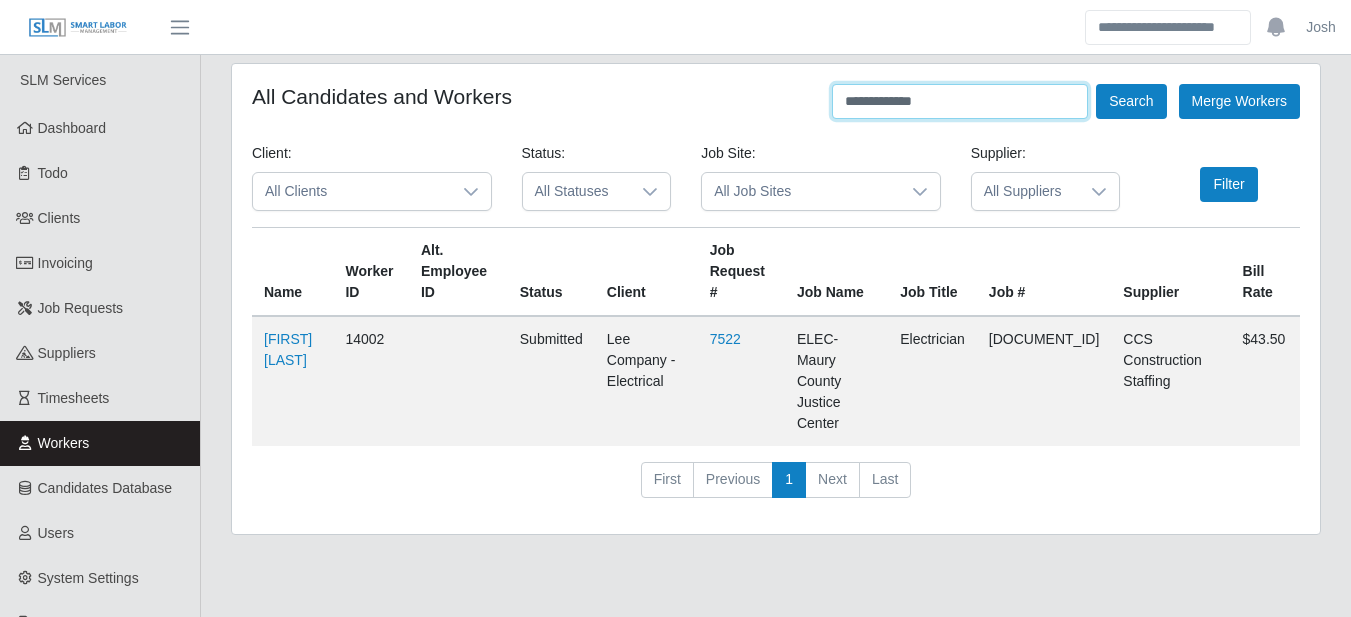 click on "**********" at bounding box center [960, 101] 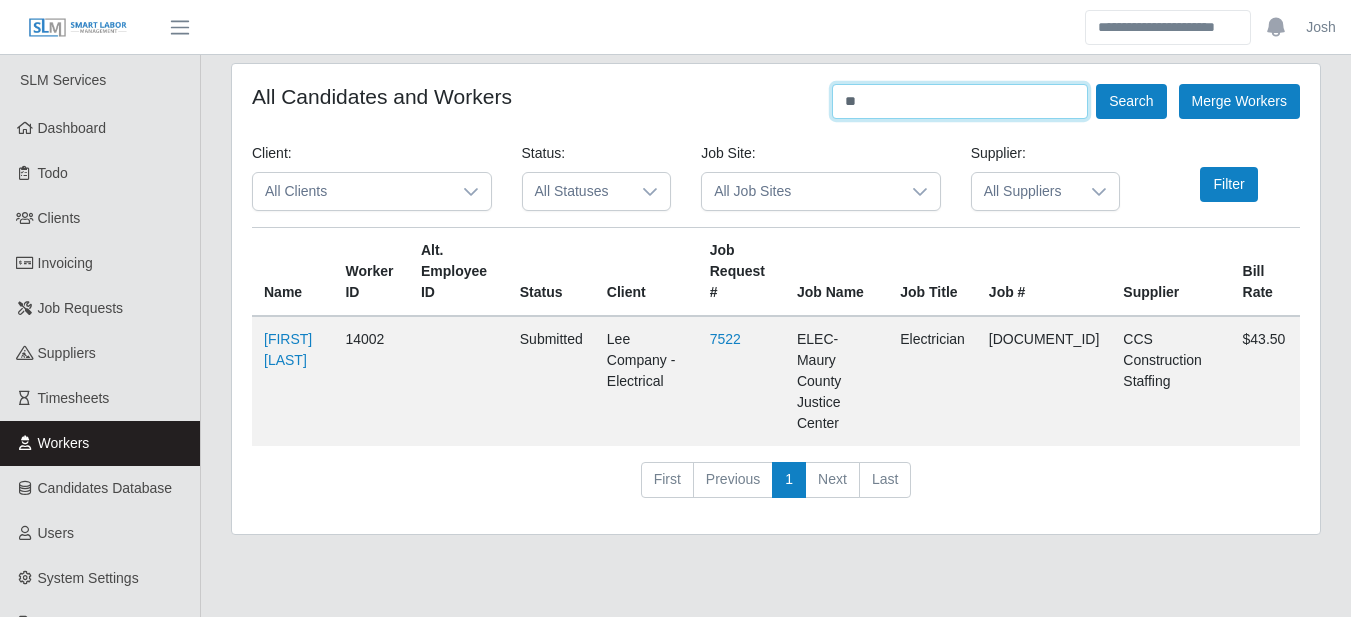 type on "*" 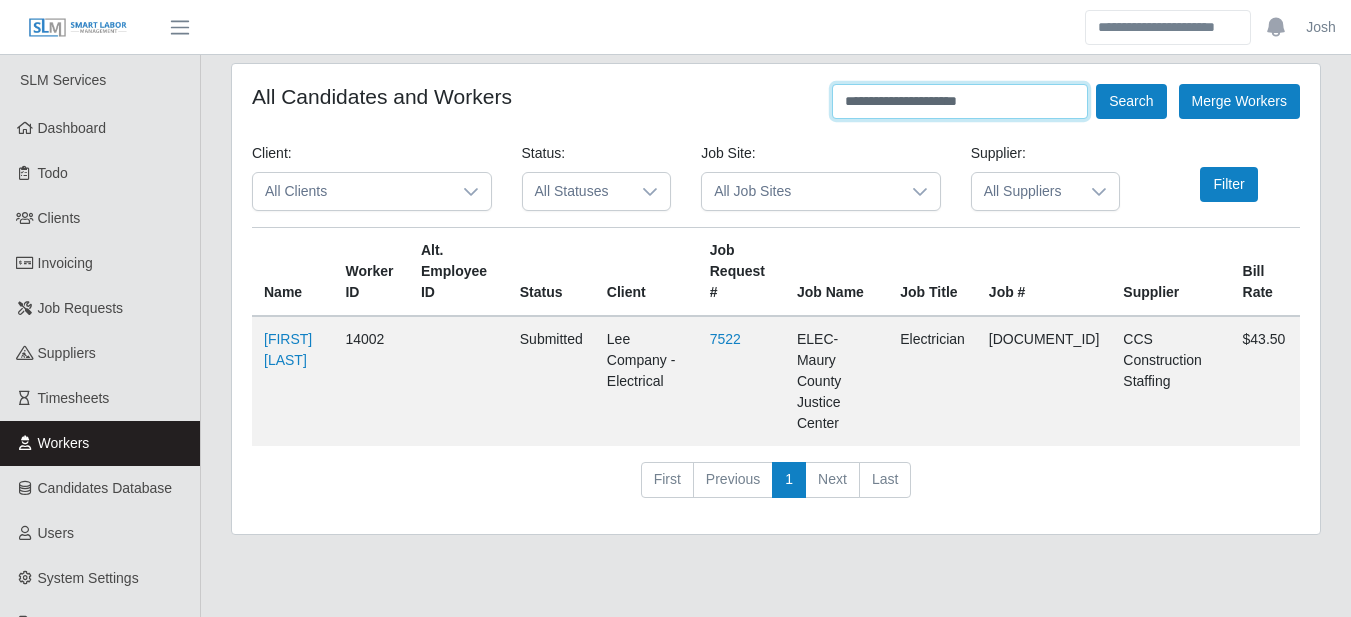 type on "**********" 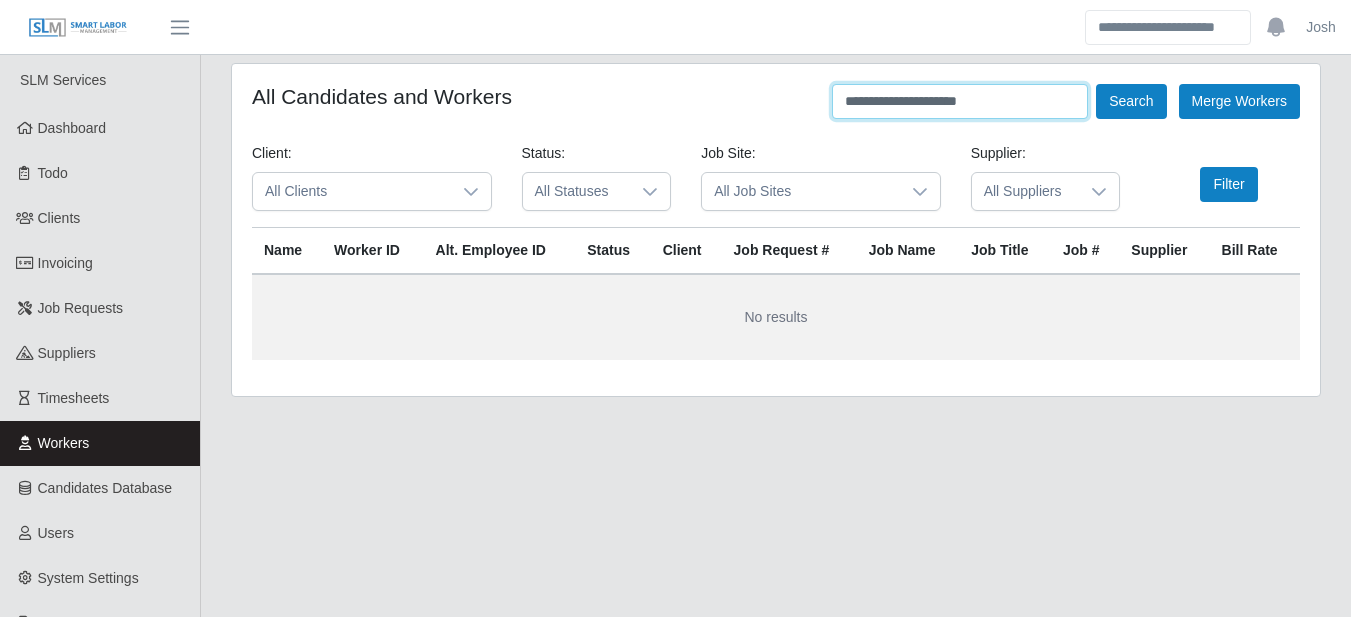 click on "**********" at bounding box center (960, 101) 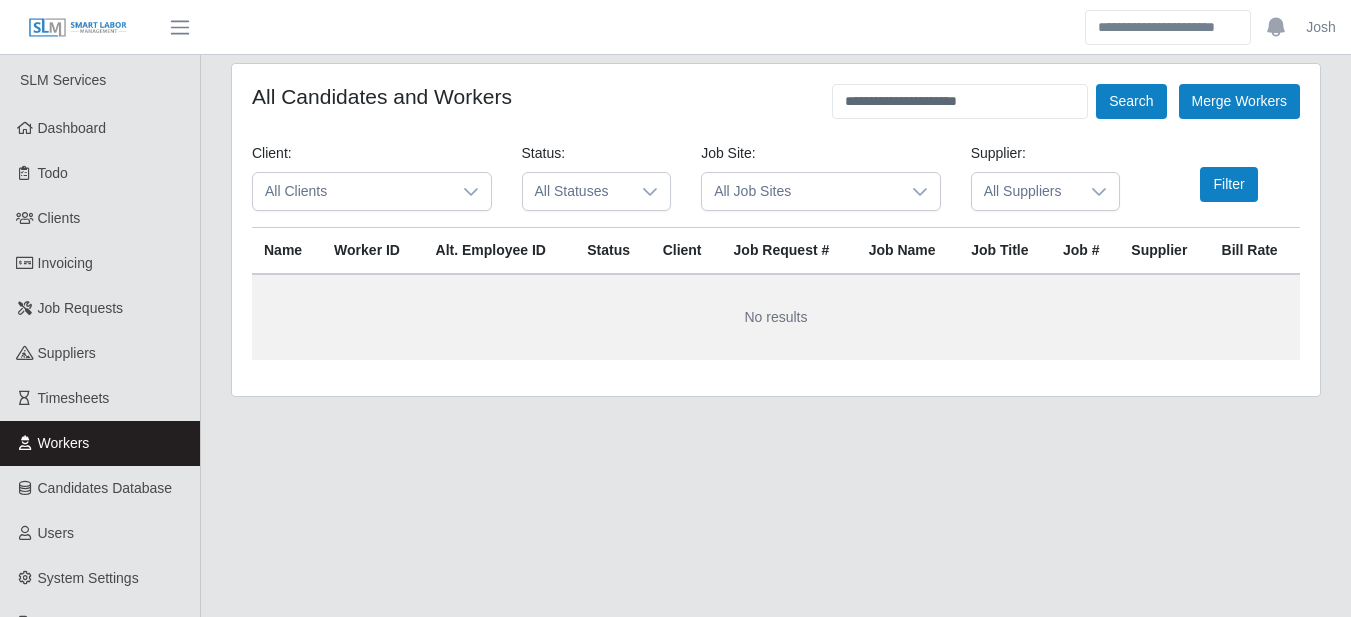 click on "Workers" at bounding box center (64, 443) 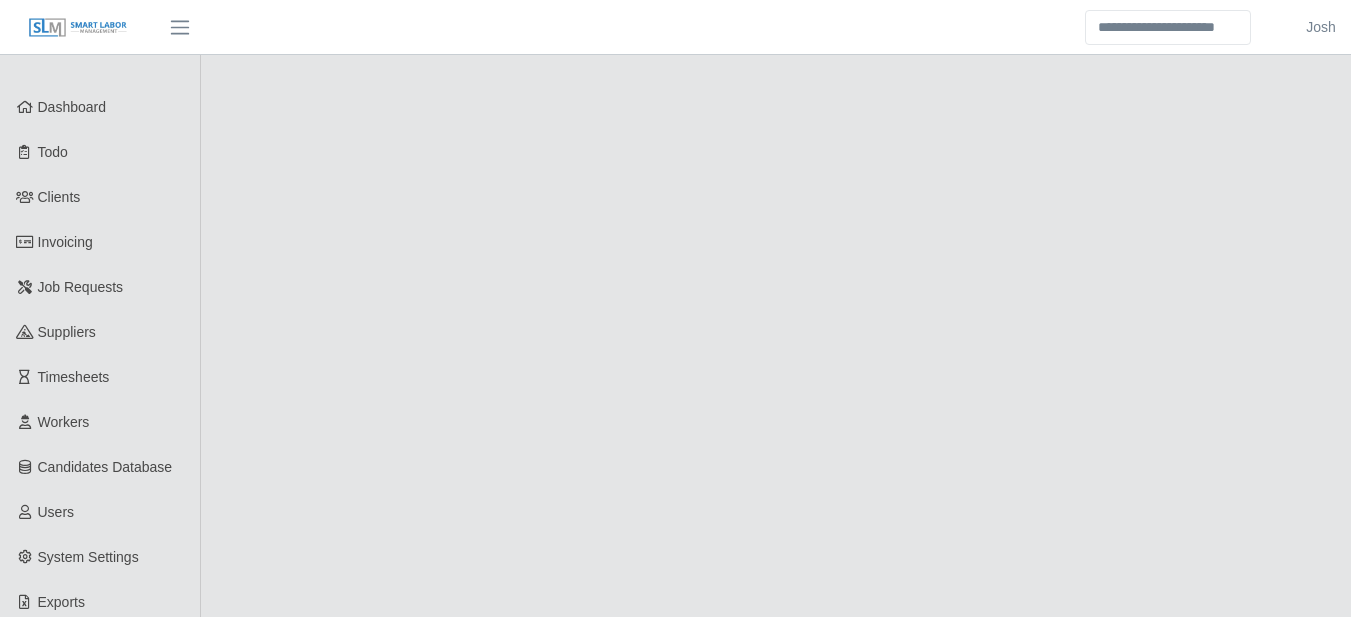 scroll, scrollTop: 0, scrollLeft: 0, axis: both 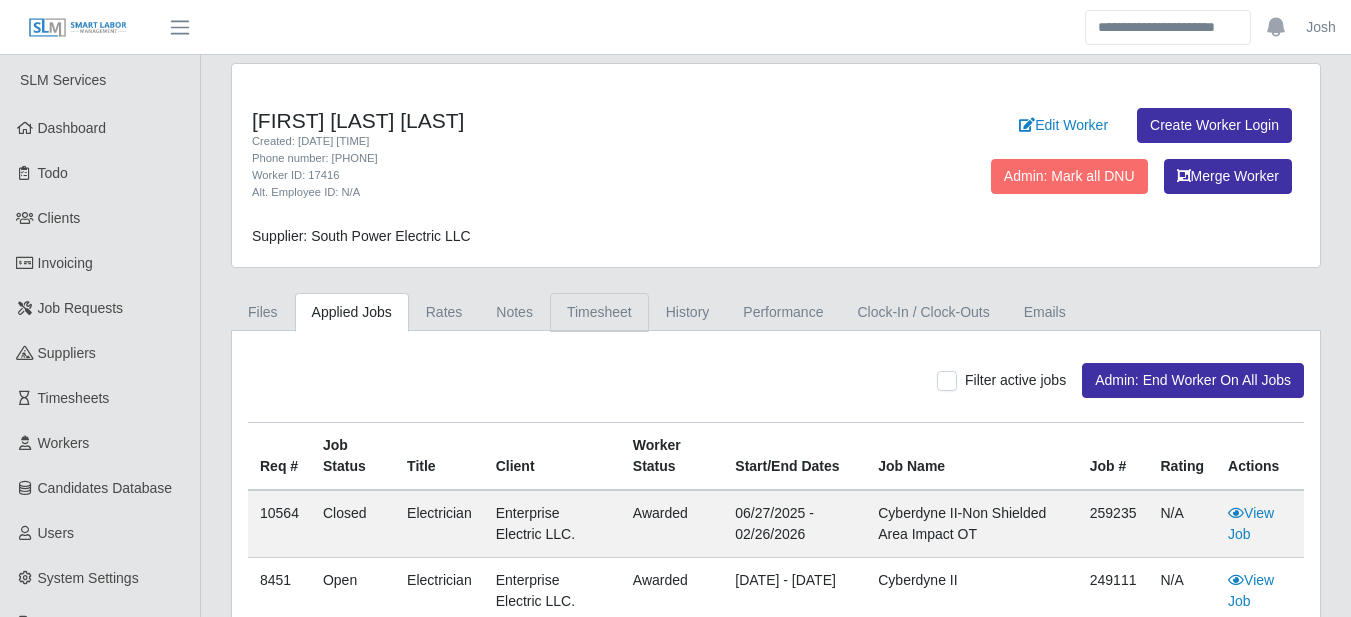 click on "Timesheet" at bounding box center [599, 312] 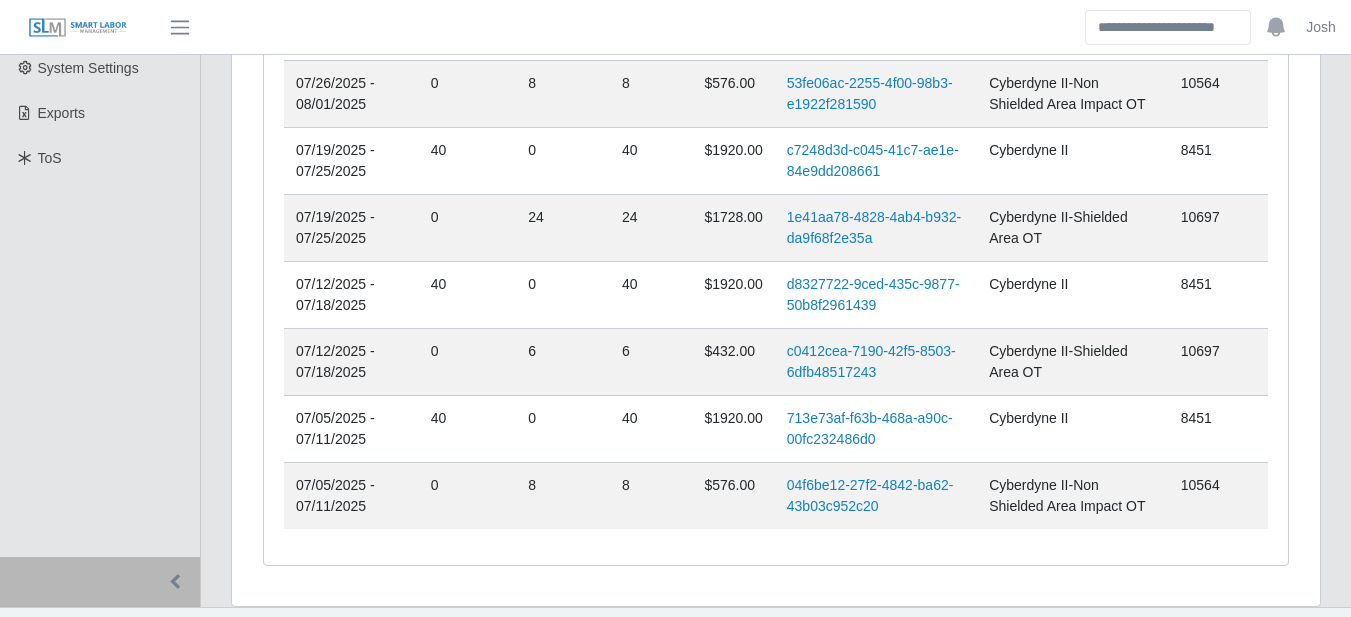 scroll, scrollTop: 550, scrollLeft: 0, axis: vertical 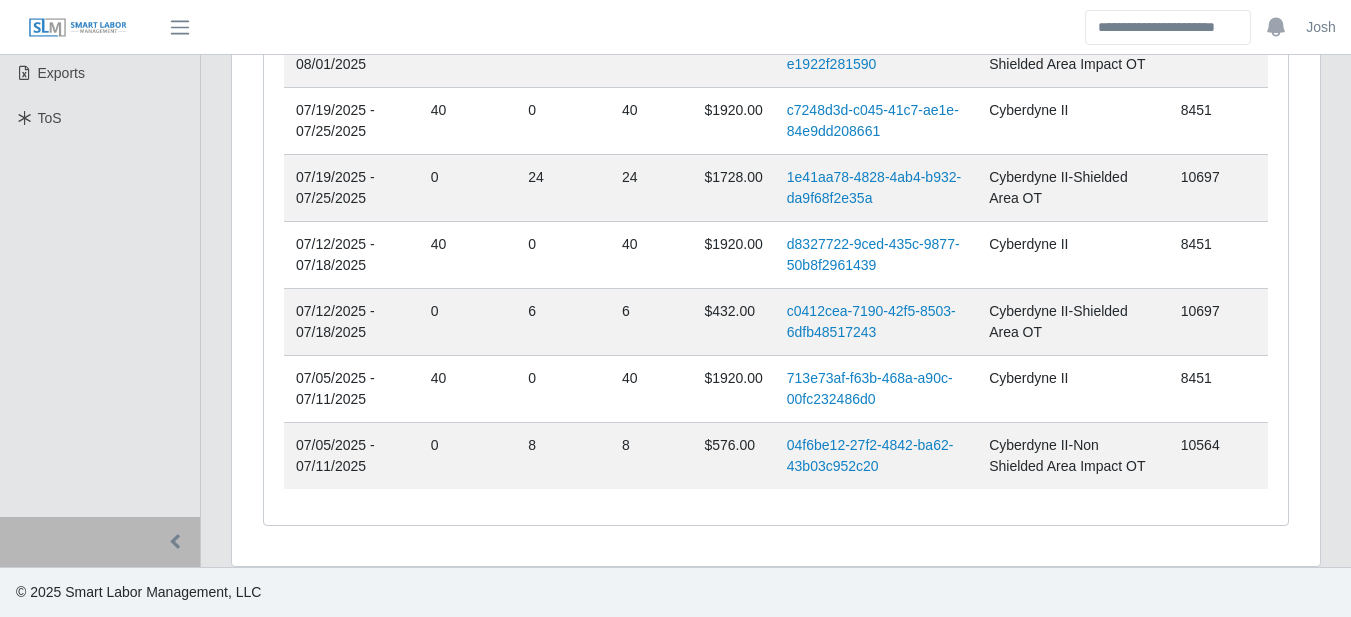 click on "Date Effective   Total Reg Hours   Total OT Hours   Total Hours   Cost   Timesheet   Jobsite   Job Request #   08/02/2025 - 08/08/2025   0   8   8   $576.00   f48c2843-6983-4489-90a7-afce78243a13   Cyberdyne II-Non Shielded Area Impact OT   10564 07/26/2025 - 08/01/2025   40   0   40   $1920.00   30b98682-06fb-4e06-846a-96122343e951   Cyberdyne II   8451 07/26/2025 - 08/01/2025   0   8   8   $576.00   53fe06ac-2255-4f00-98b3-e1922f281590   Cyberdyne II-Non Shielded Area Impact OT   10564 07/19/2025 - 07/25/2025   40   0   40   $1920.00   c7248d3d-c045-41c7-ae1e-84e9dd208661   Cyberdyne II   8451 07/19/2025 - 07/25/2025   0   24   24   $1728.00   1e41aa78-4828-4ab4-b932-da9f68f2e35a   Cyberdyne II-Shielded Area OT   10697 07/12/2025 - 07/18/2025   40   0   40   $1920.00   d8327722-9ced-435c-9877-50b8f2961439   Cyberdyne II   8451 07/12/2025 - 07/18/2025   0   6   6   $432.00   c0412cea-7190-42f5-8503-6dfb48517243   Cyberdyne II-Shielded Area OT   10697 07/05/2025 - 07/11/2025   40   0   40   $1920.00         0" at bounding box center [776, 161] 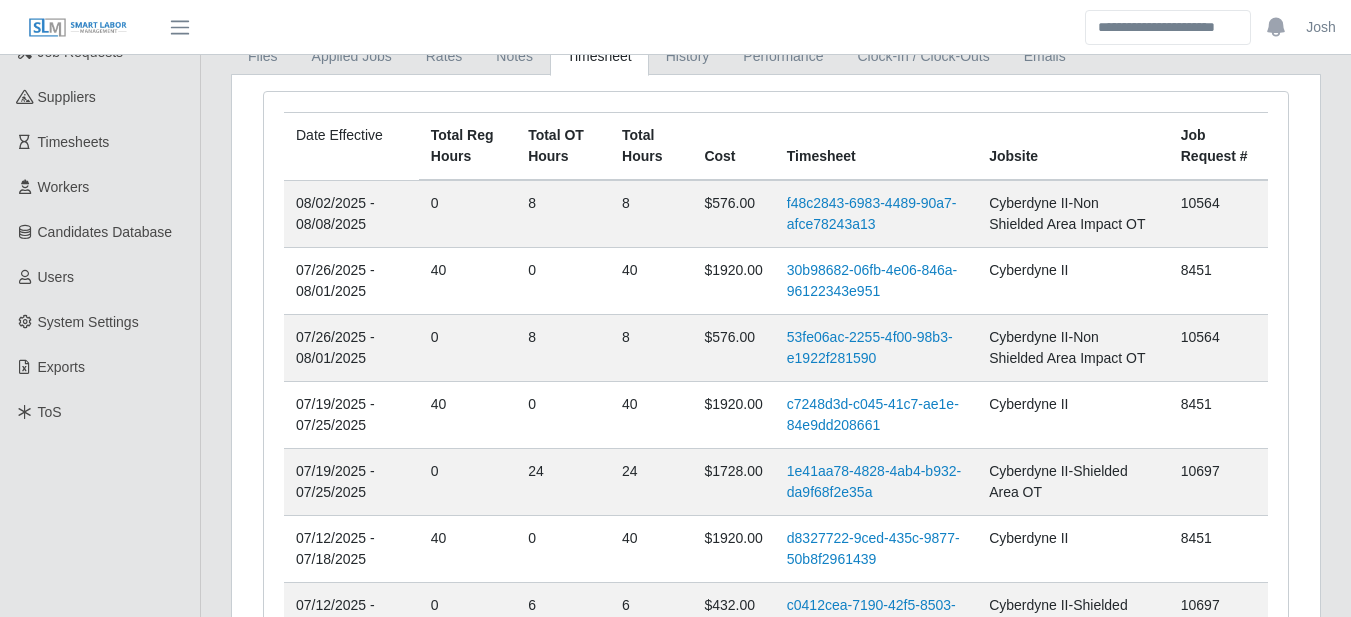 scroll, scrollTop: 0, scrollLeft: 0, axis: both 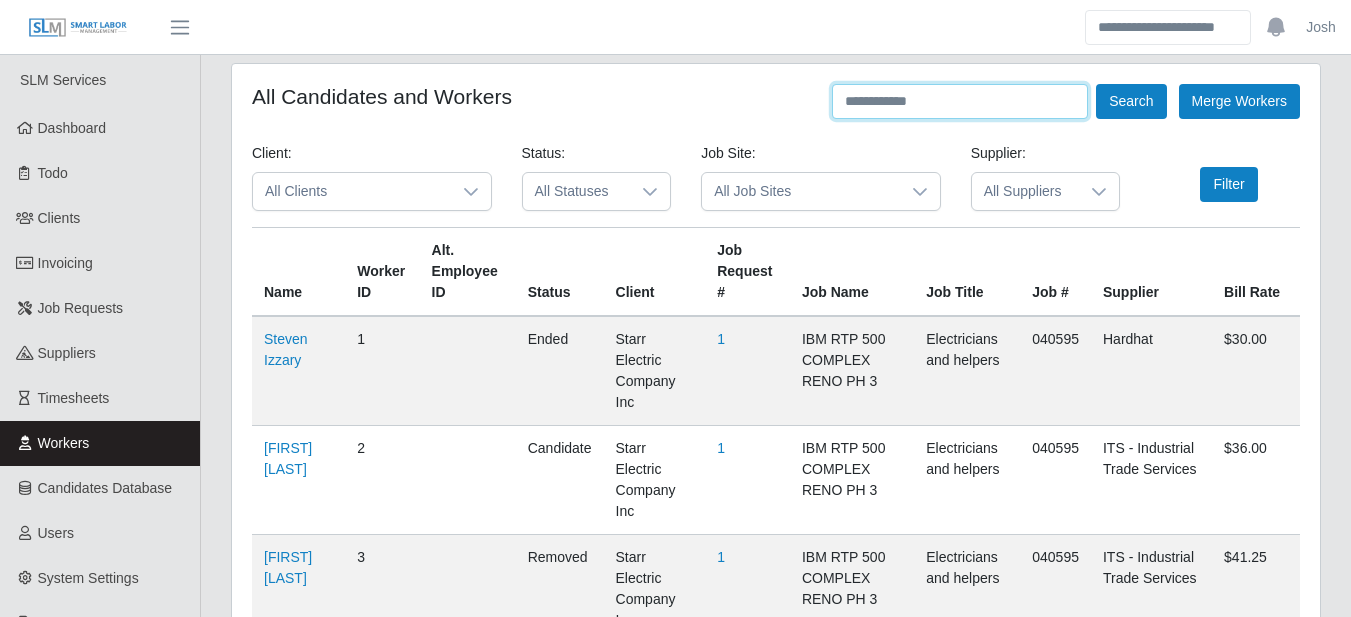 click at bounding box center [960, 101] 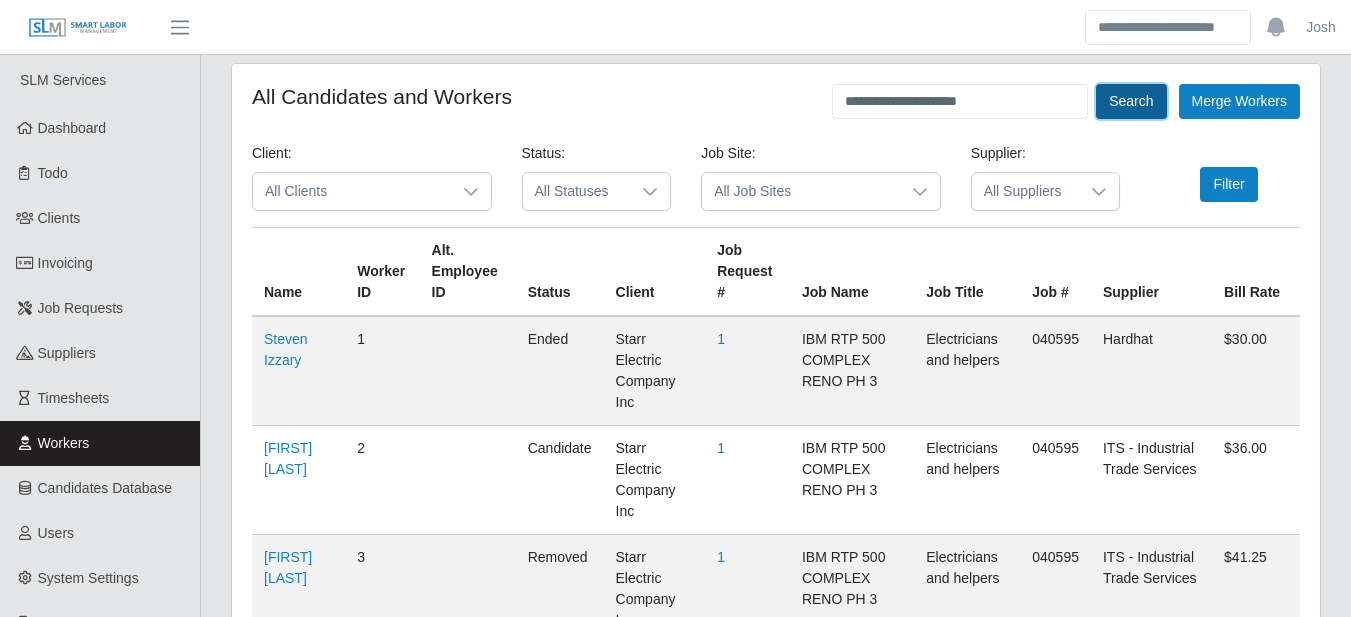 click on "Search" at bounding box center (1131, 101) 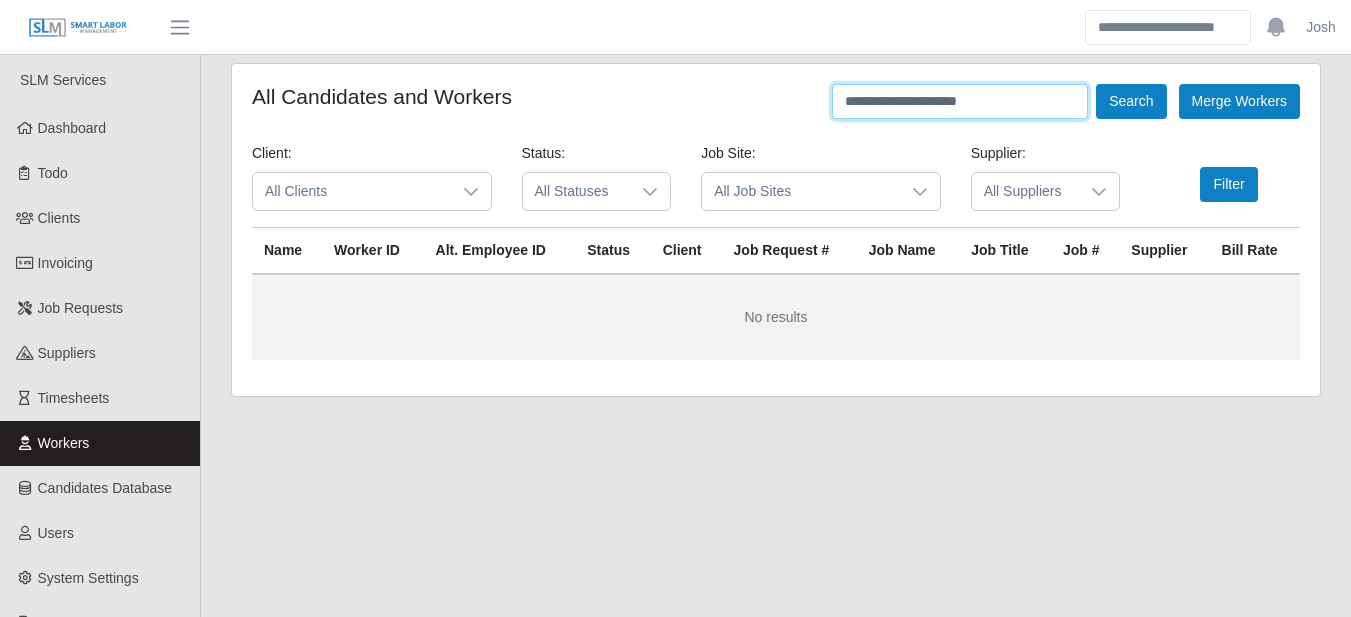 click on "**********" at bounding box center [960, 101] 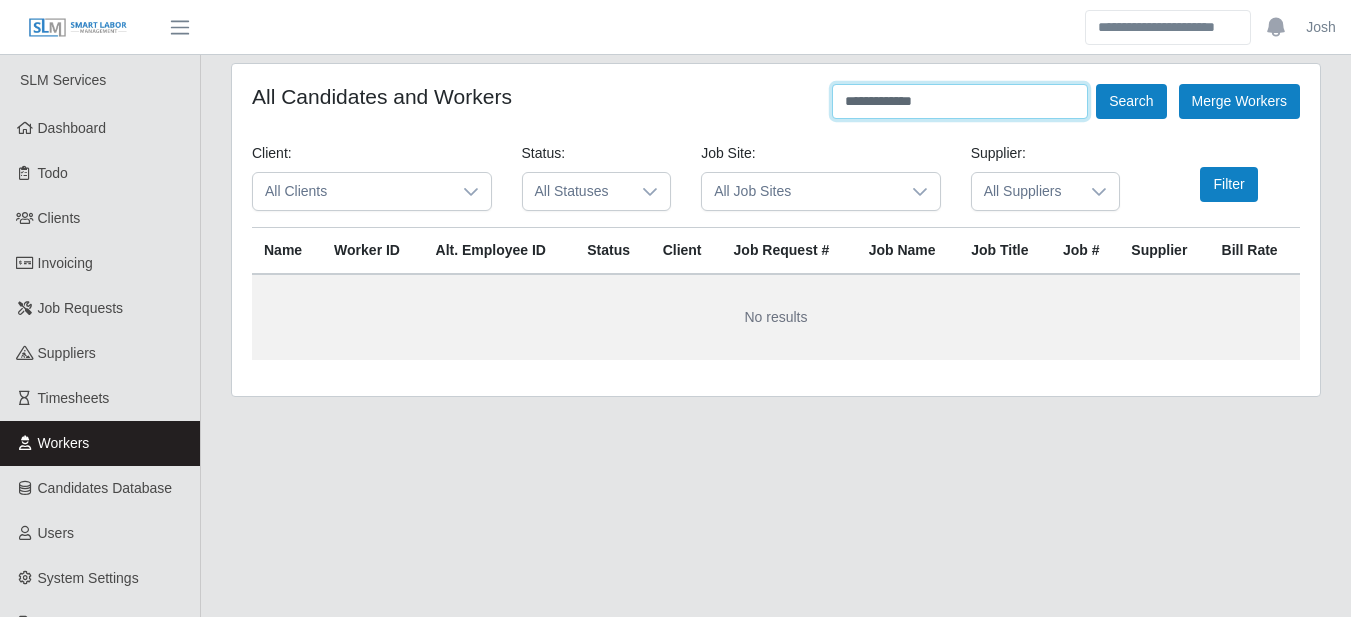 click on "Search" at bounding box center (1131, 101) 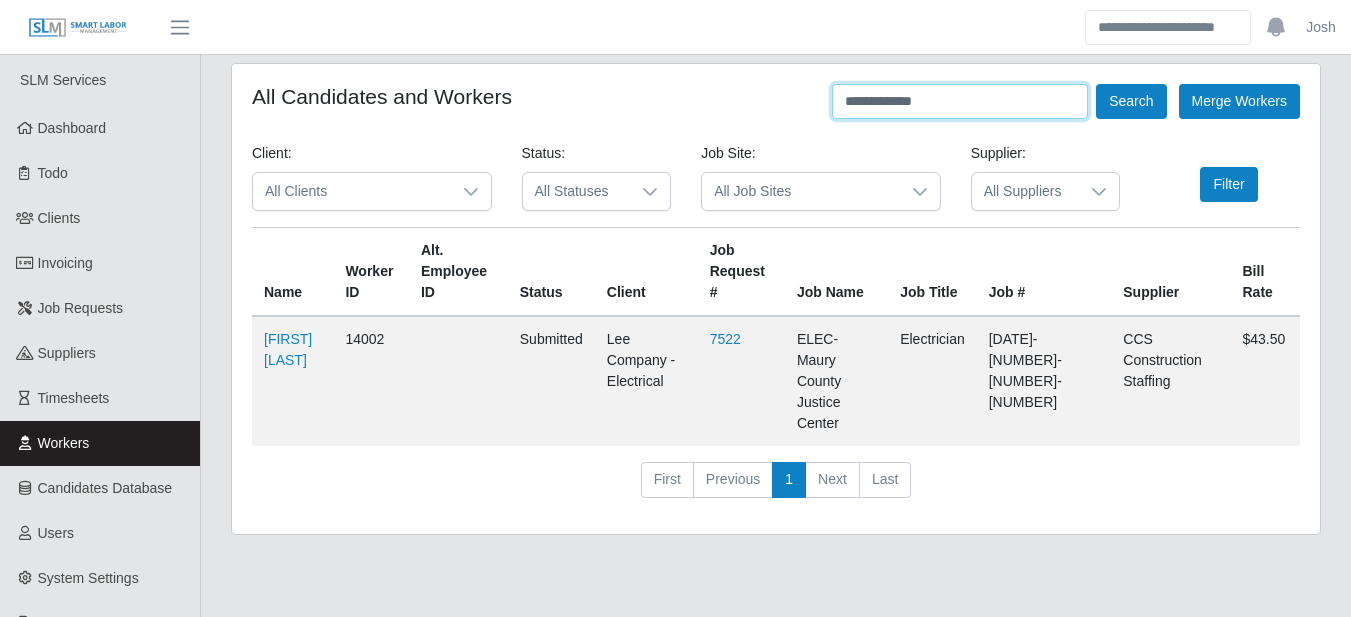click on "**********" at bounding box center [960, 101] 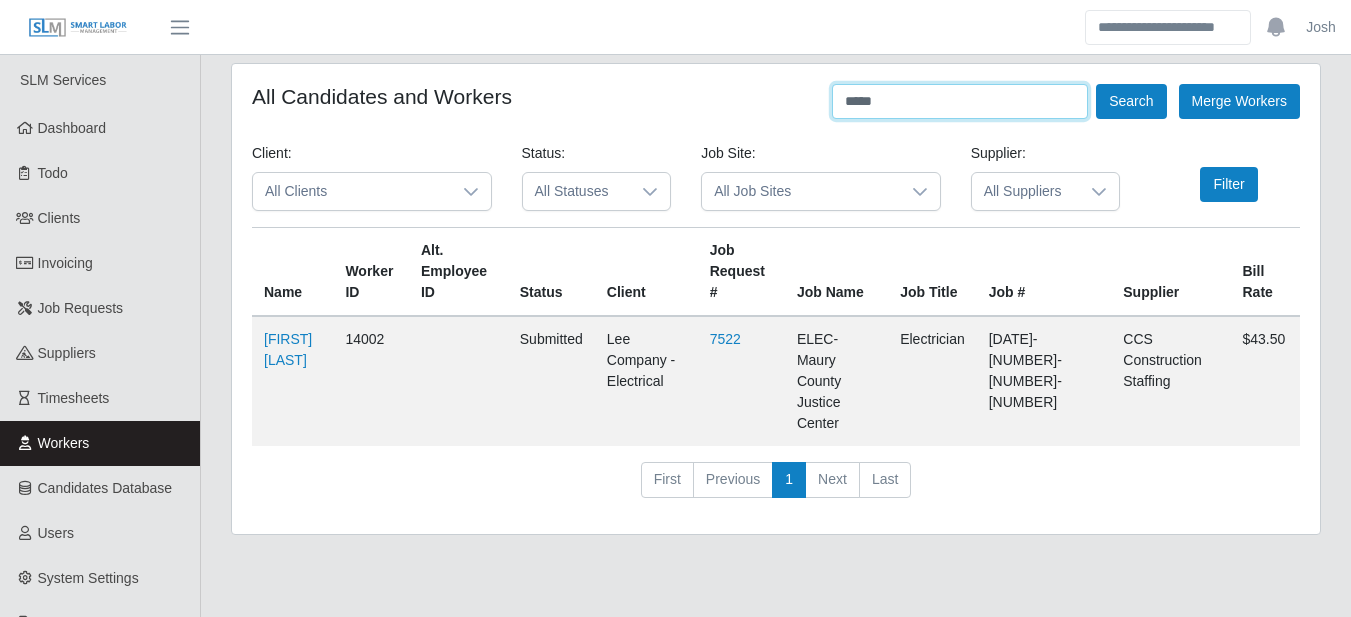 click on "Search" at bounding box center [1131, 101] 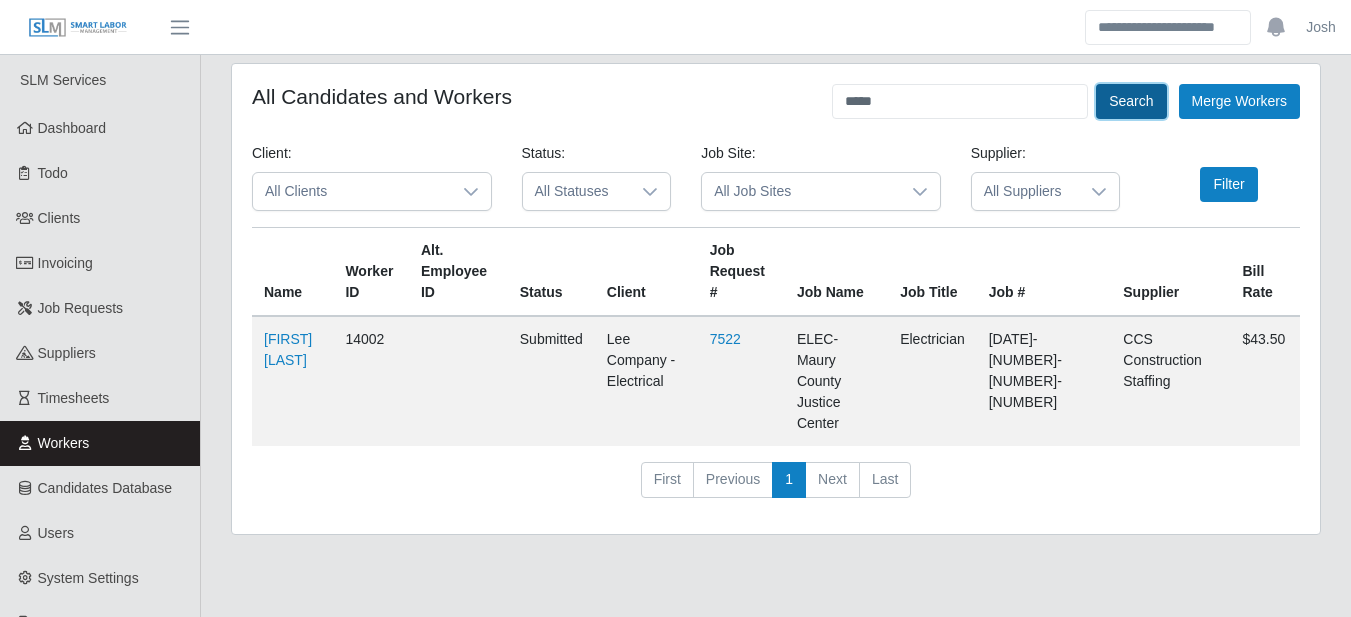click on "Search" at bounding box center [1131, 101] 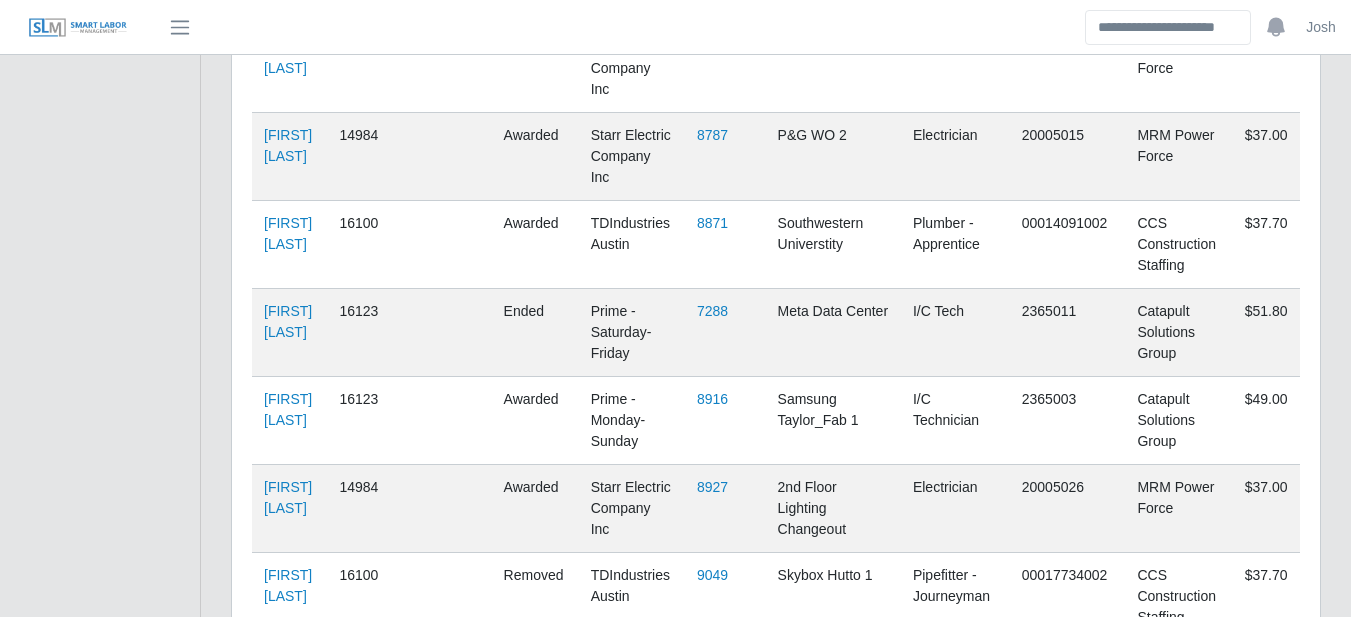 scroll, scrollTop: 4110, scrollLeft: 0, axis: vertical 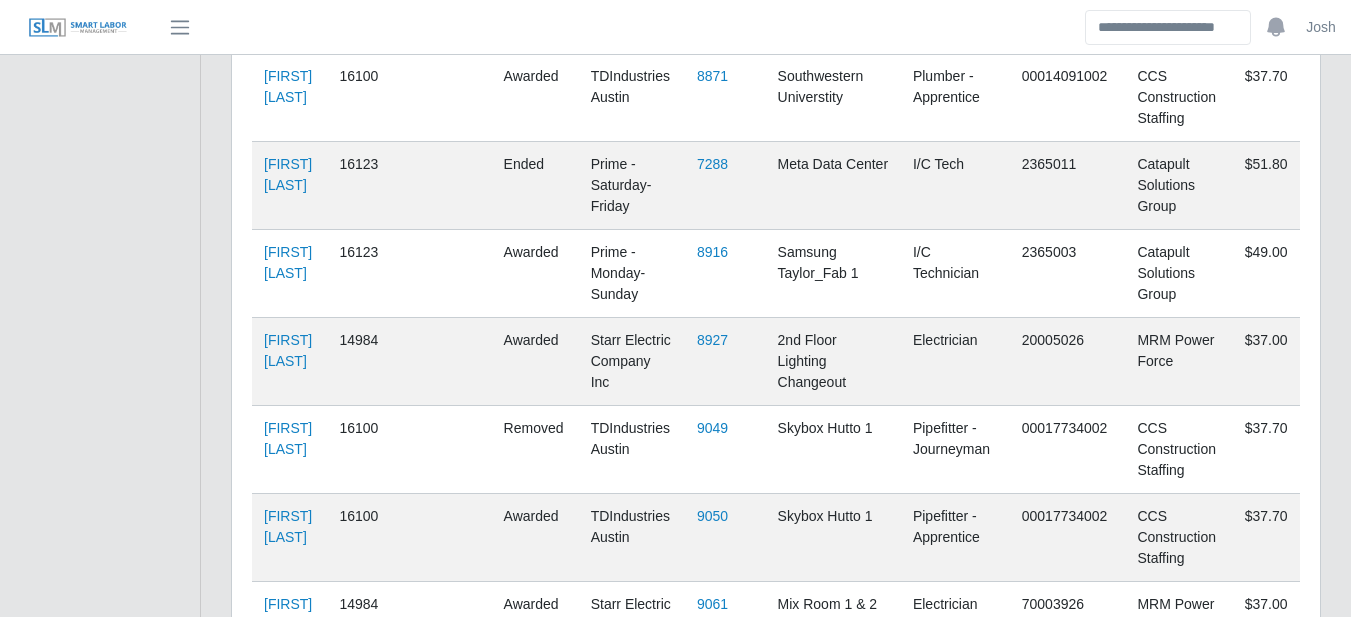 click on "[FIRST] [LAST] [LAST]" at bounding box center [288, 889] 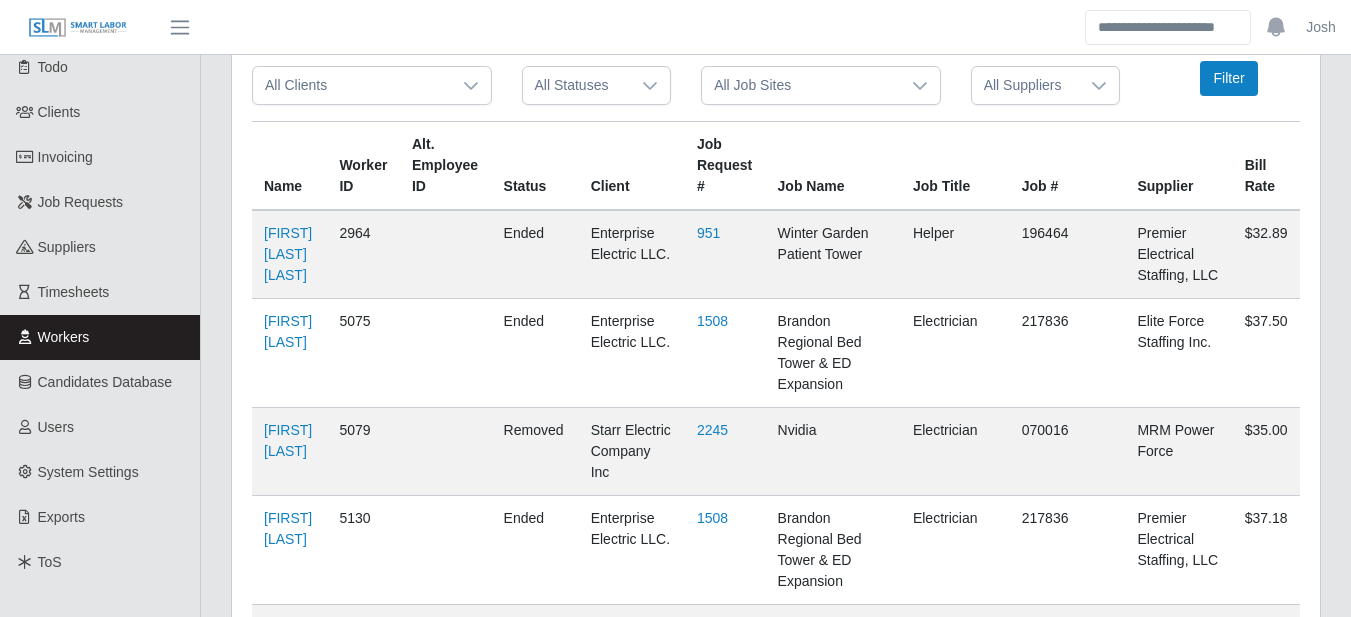 scroll, scrollTop: 0, scrollLeft: 0, axis: both 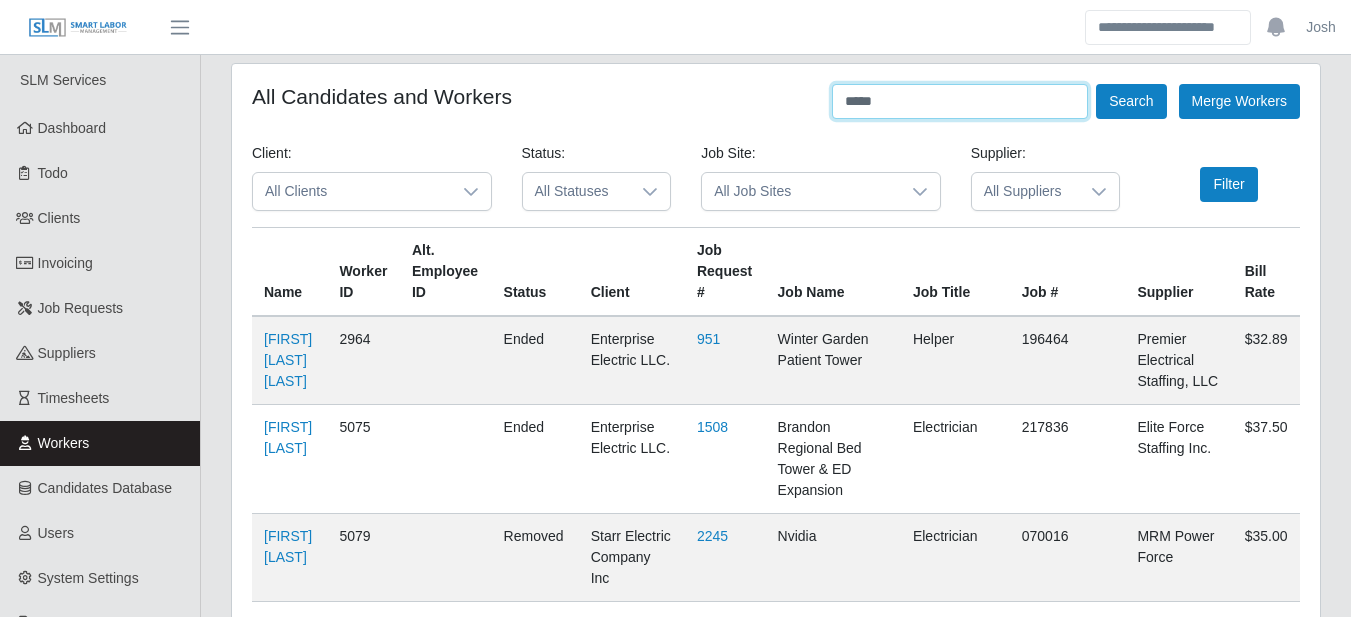 drag, startPoint x: 878, startPoint y: 109, endPoint x: 604, endPoint y: 99, distance: 274.18243 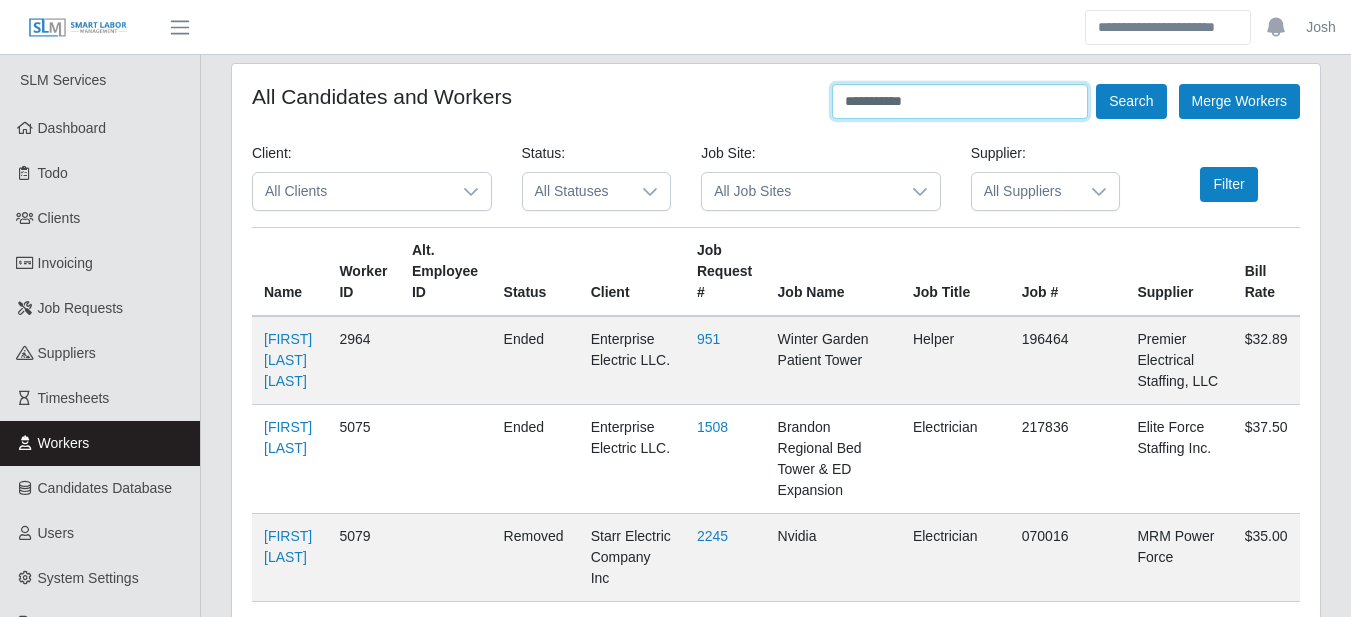 type on "**********" 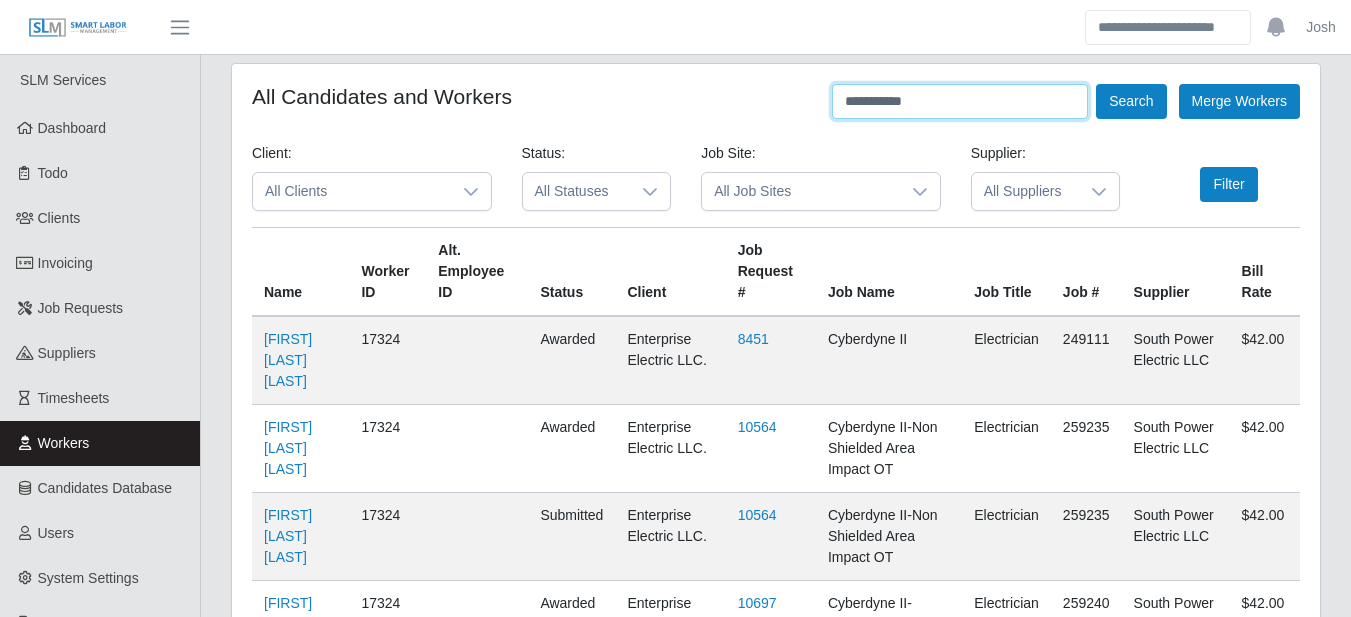 scroll, scrollTop: 174, scrollLeft: 0, axis: vertical 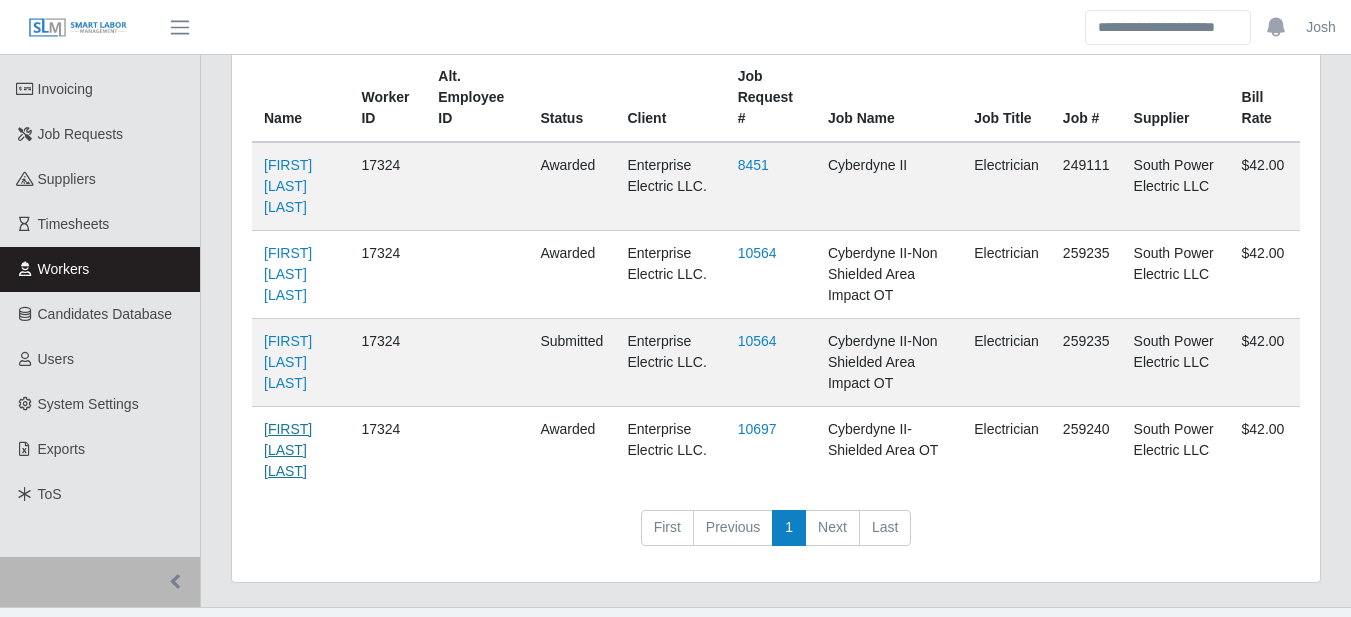 click on "[FIRST] [LAST] [LAST]" at bounding box center (288, 450) 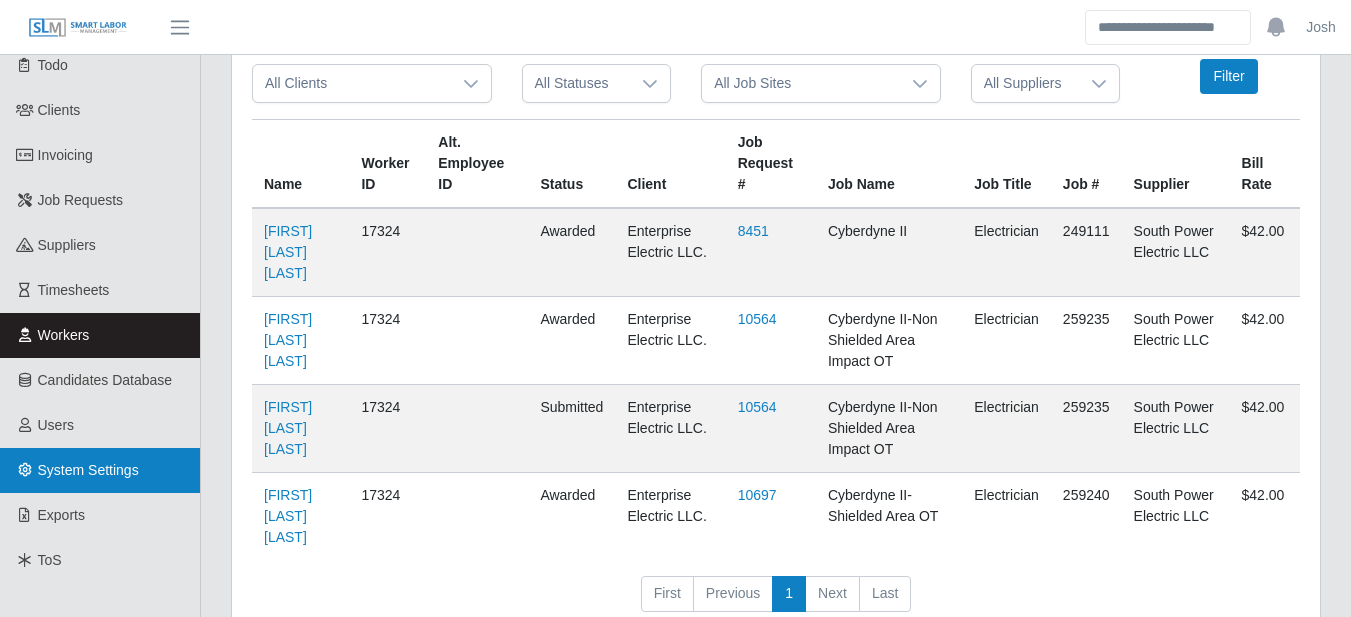 scroll, scrollTop: 174, scrollLeft: 0, axis: vertical 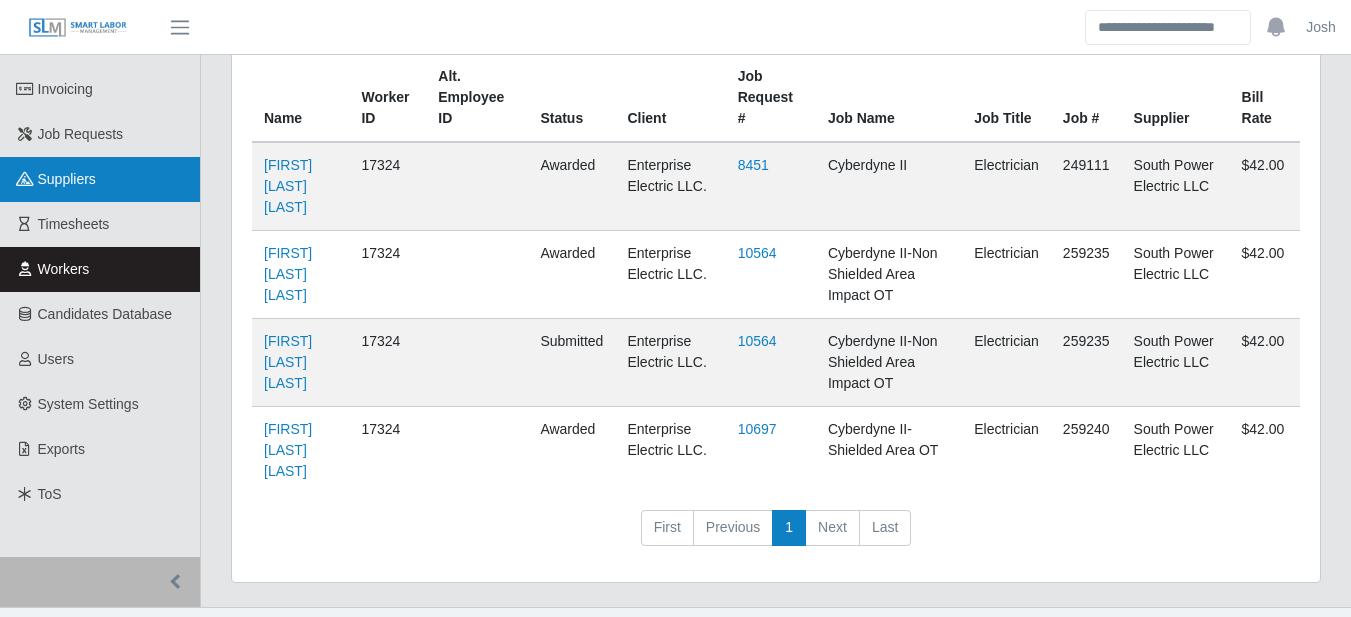 click on "Suppliers" at bounding box center [100, 179] 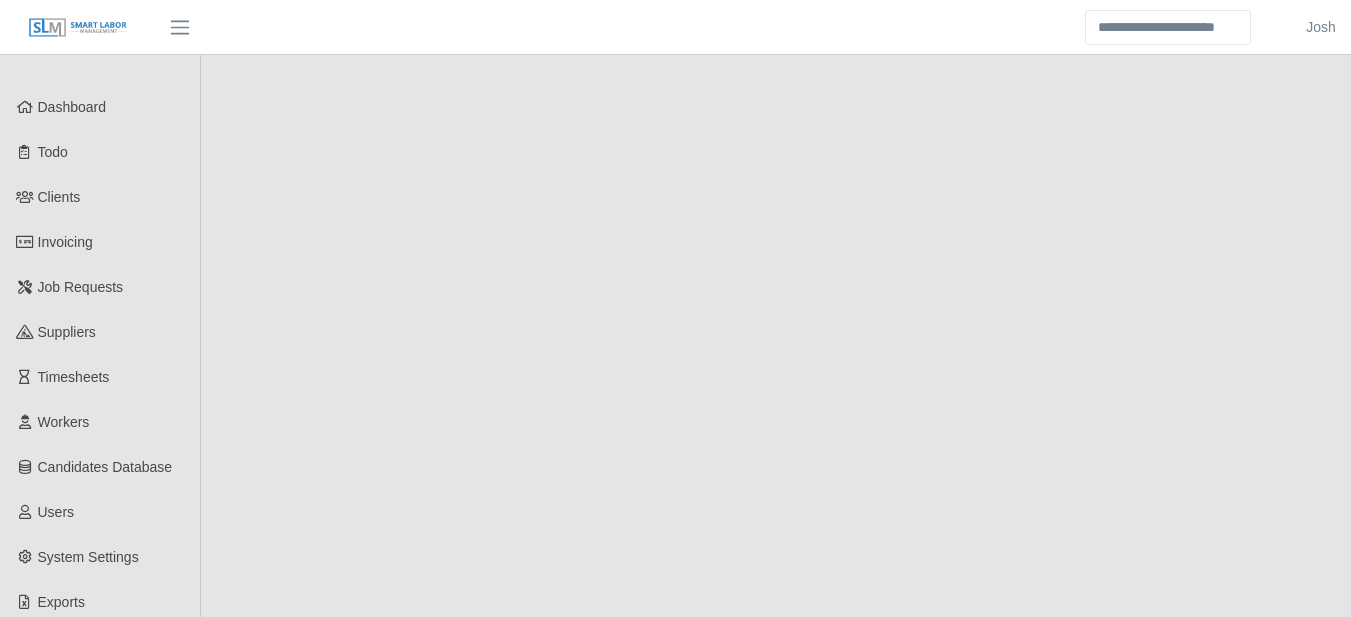 scroll, scrollTop: 0, scrollLeft: 0, axis: both 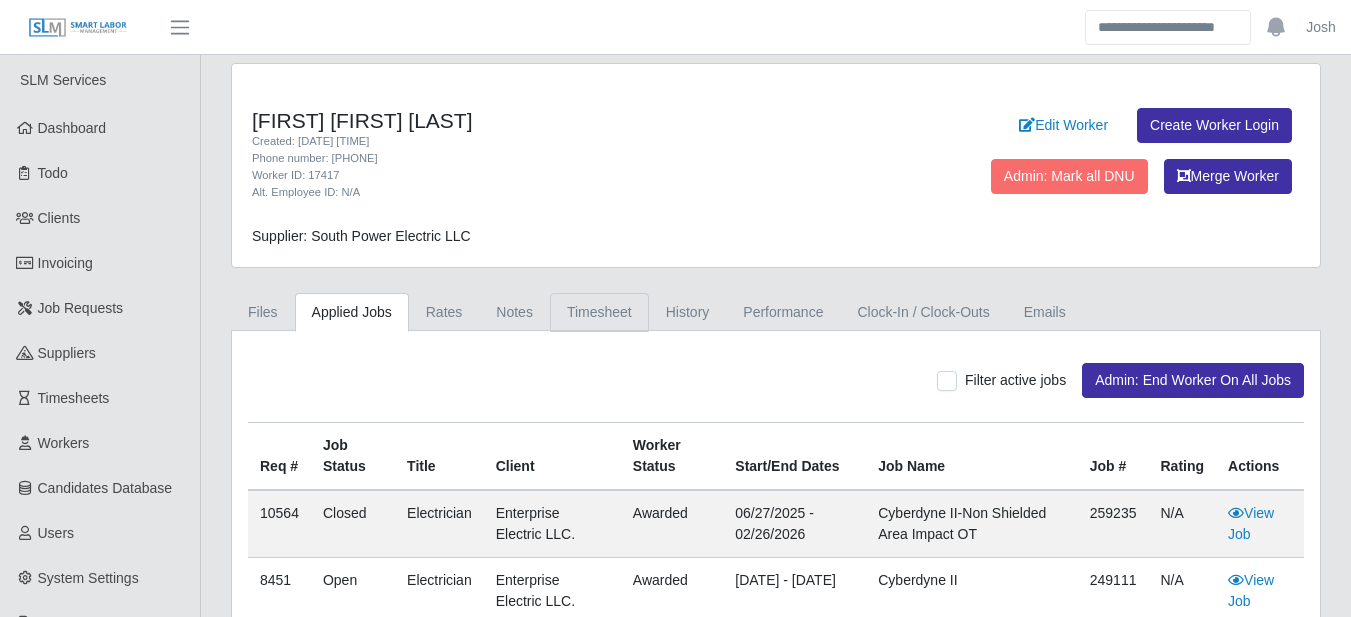 click on "Timesheet" at bounding box center (599, 312) 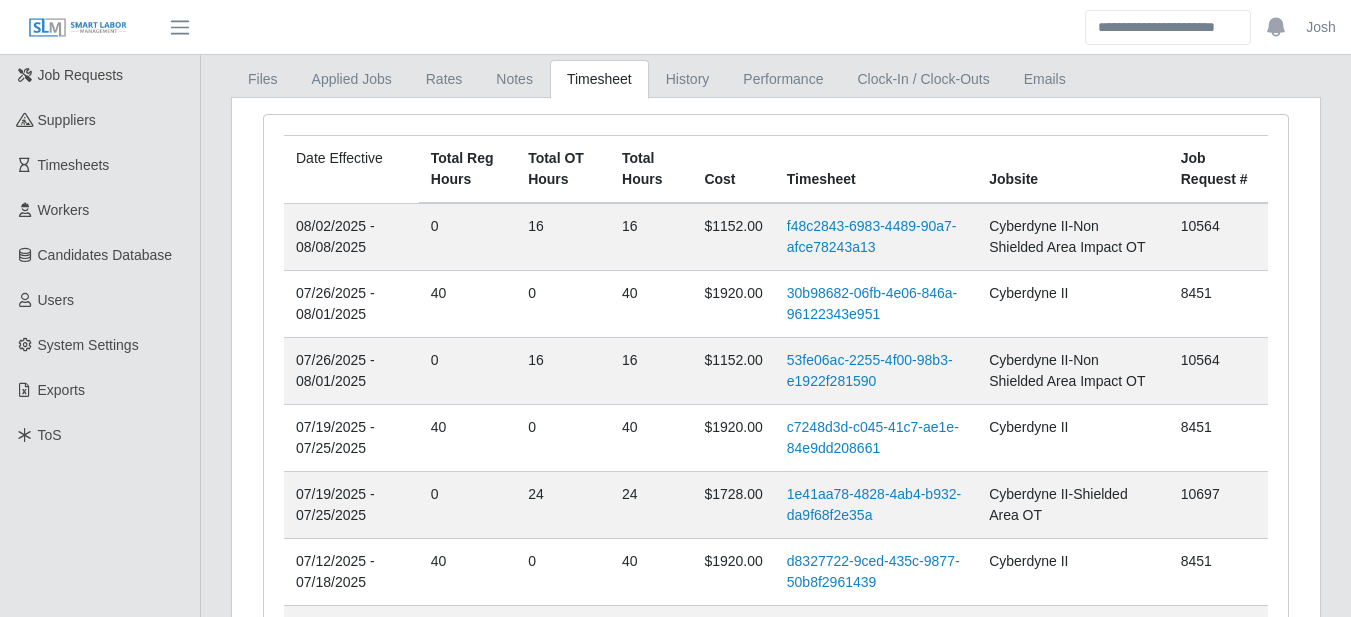 scroll, scrollTop: 0, scrollLeft: 0, axis: both 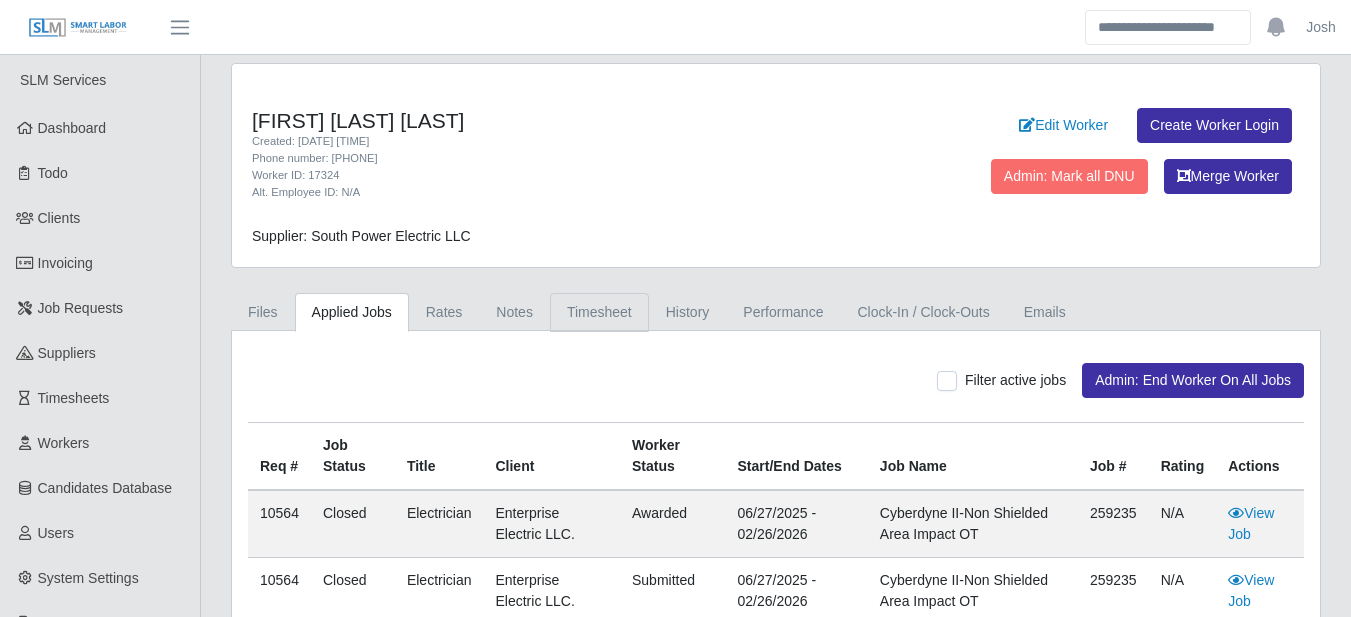 click on "Timesheet" at bounding box center (599, 312) 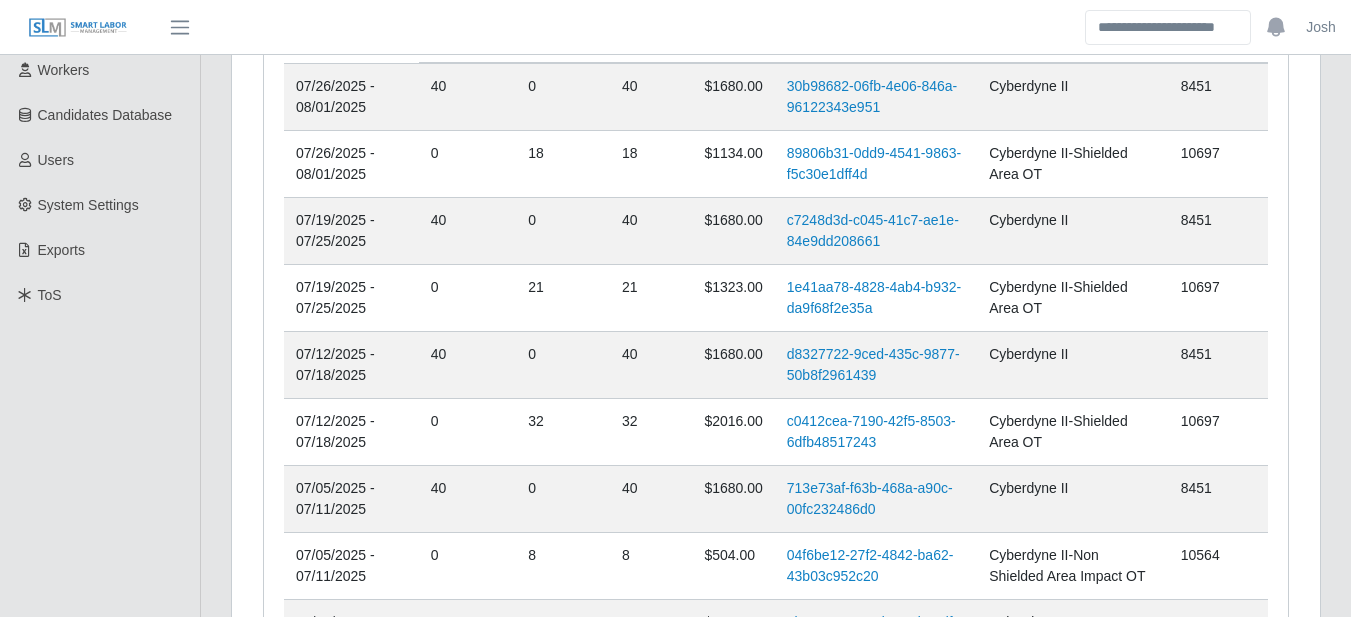 scroll, scrollTop: 550, scrollLeft: 0, axis: vertical 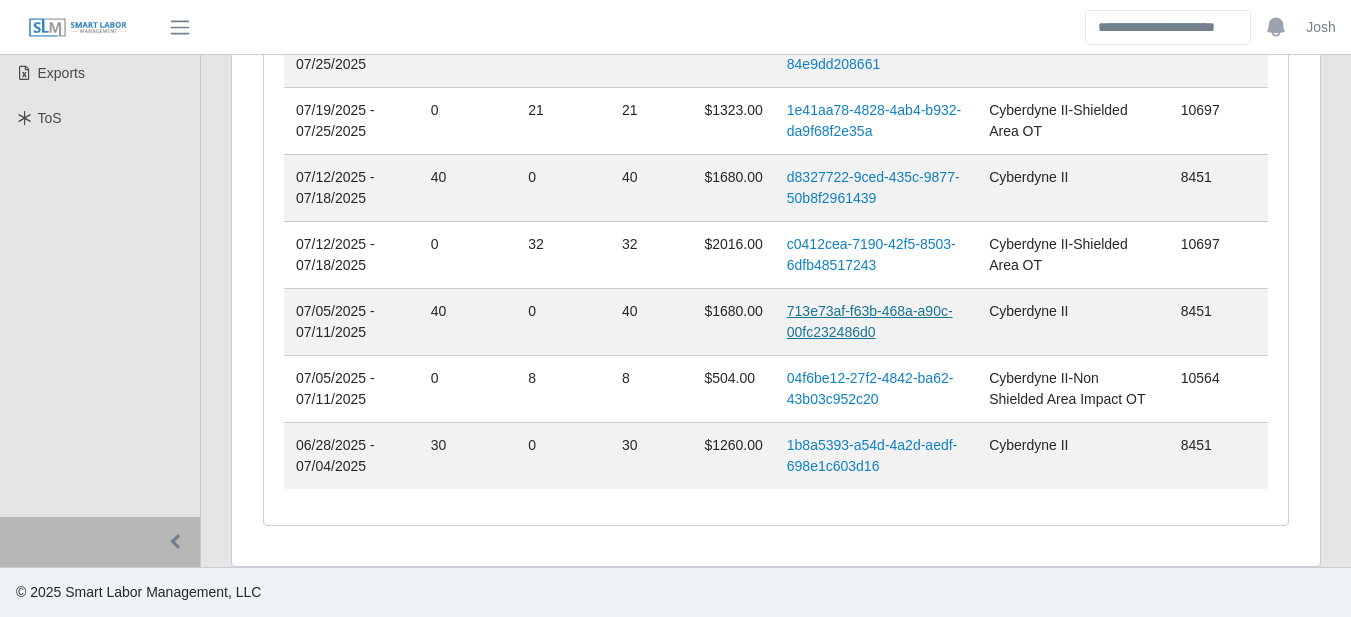 click on "713e73af-f63b-468a-a90c-00fc232486d0" at bounding box center (870, 321) 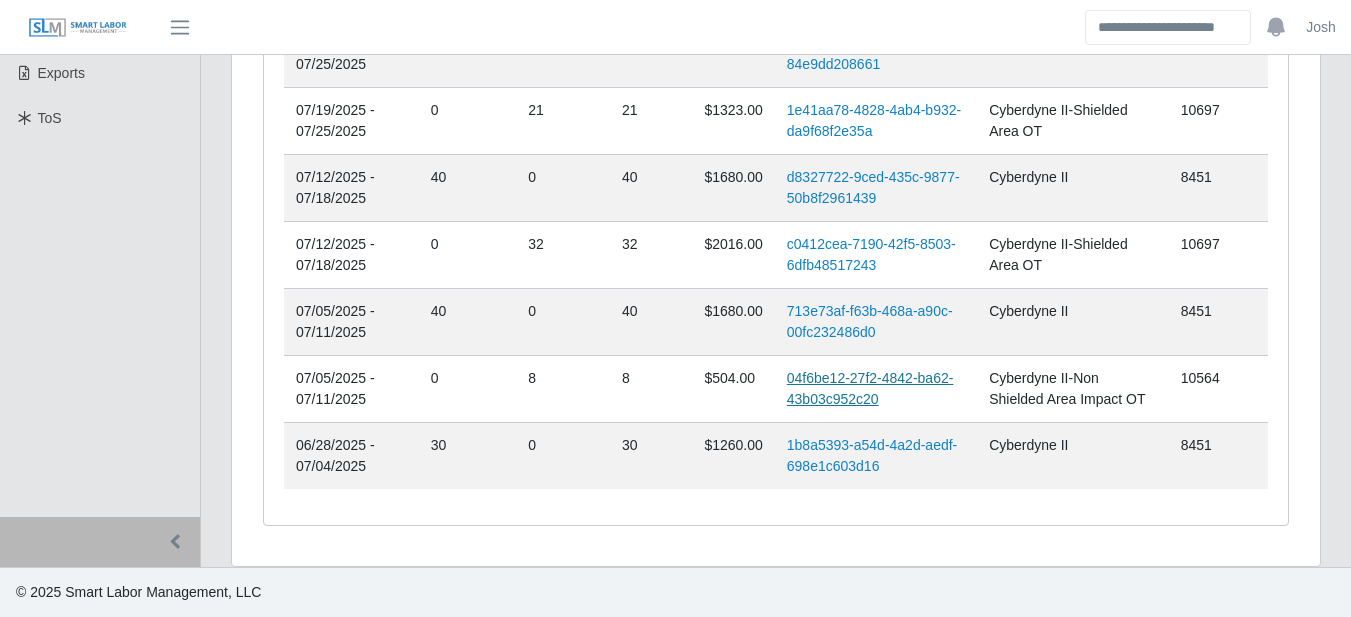 click on "04f6be12-27f2-4842-ba62-43b03c952c20" at bounding box center [870, 388] 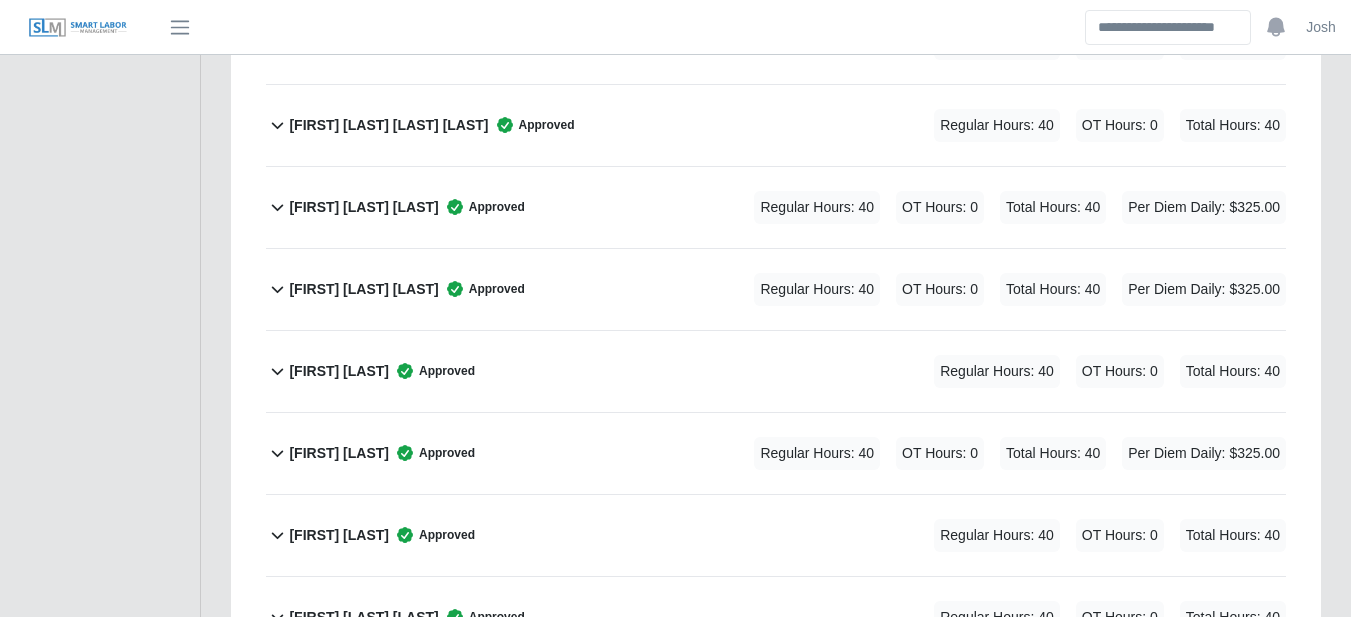 scroll, scrollTop: 4667, scrollLeft: 0, axis: vertical 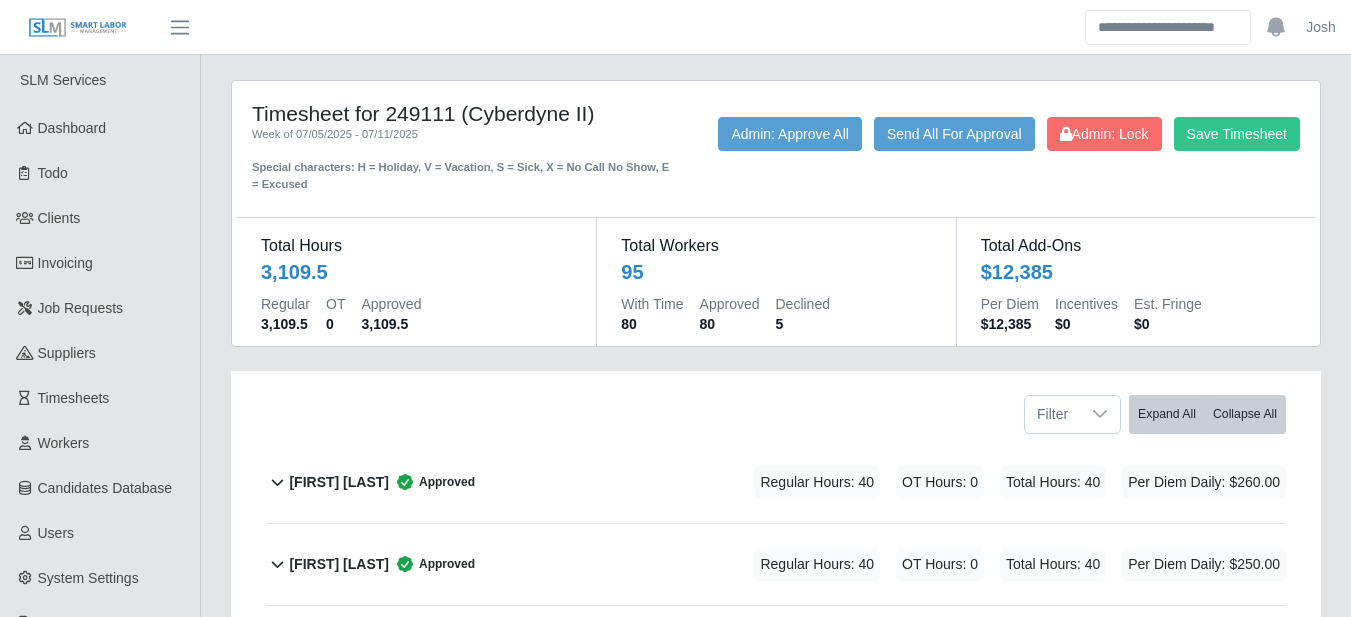 drag, startPoint x: 421, startPoint y: 507, endPoint x: 372, endPoint y: 18, distance: 491.44888 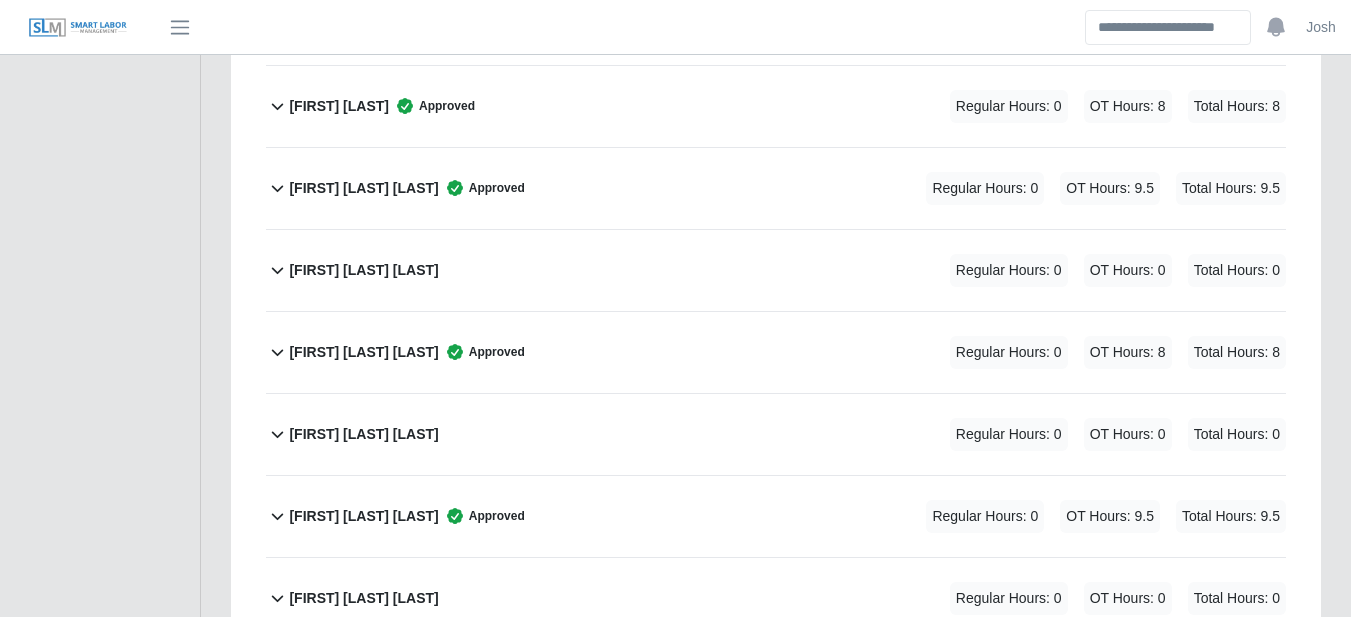scroll, scrollTop: 5600, scrollLeft: 0, axis: vertical 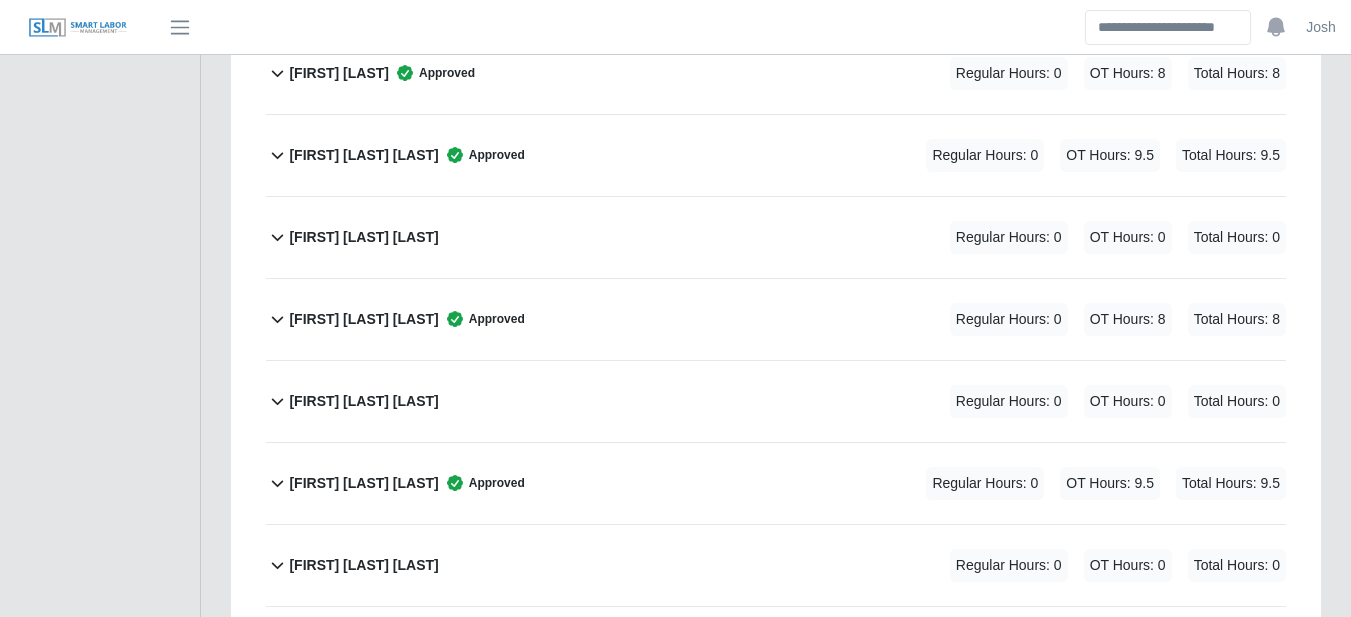 click on "[FIRST] [LAST] [LAST]" at bounding box center (363, 319) 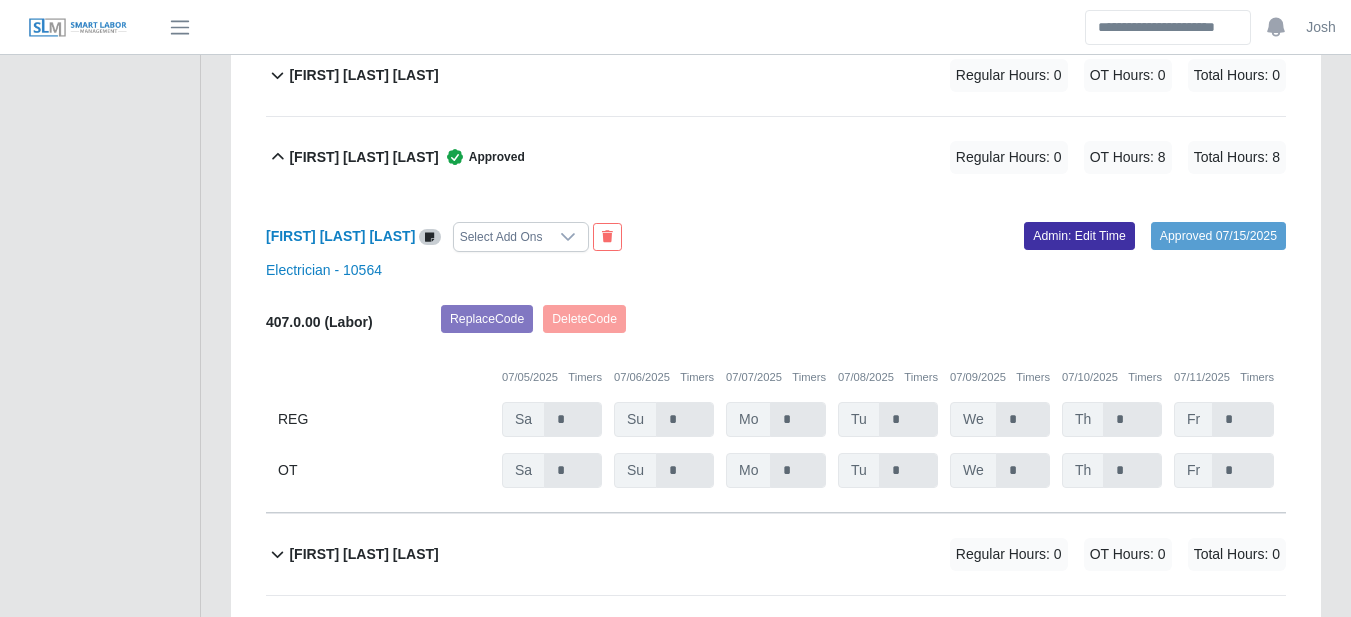 scroll, scrollTop: 5833, scrollLeft: 0, axis: vertical 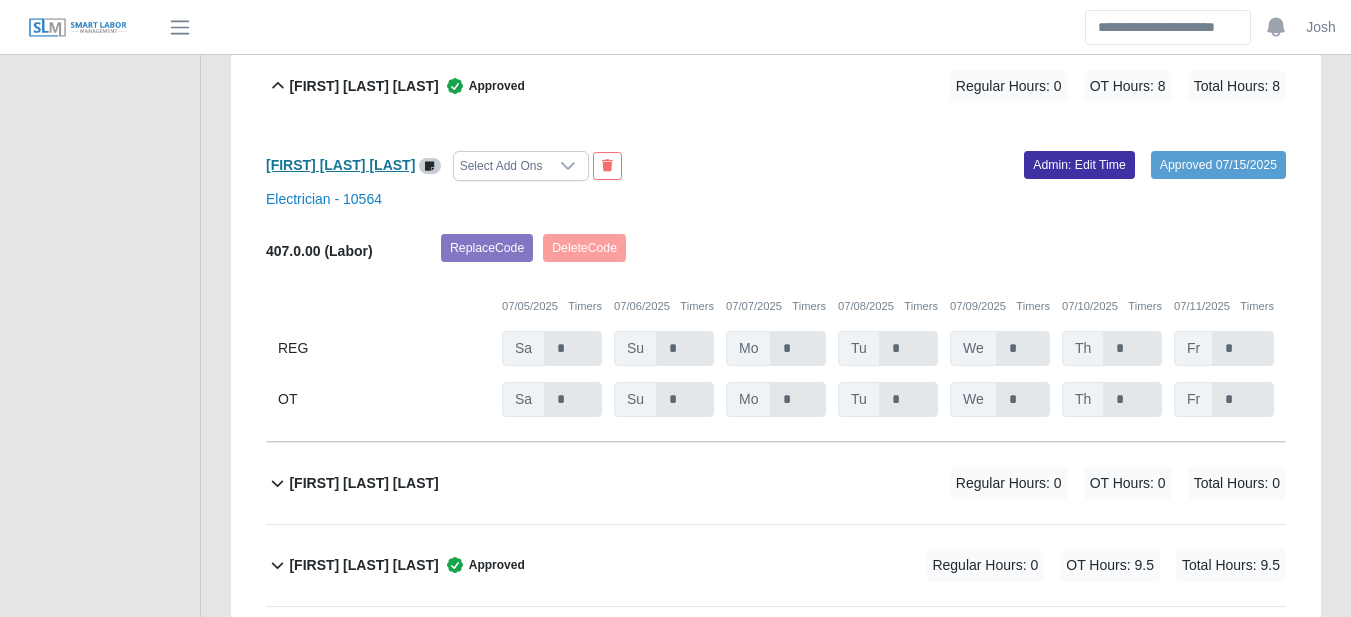 click on "Julio Matos Sanchez" at bounding box center [340, 165] 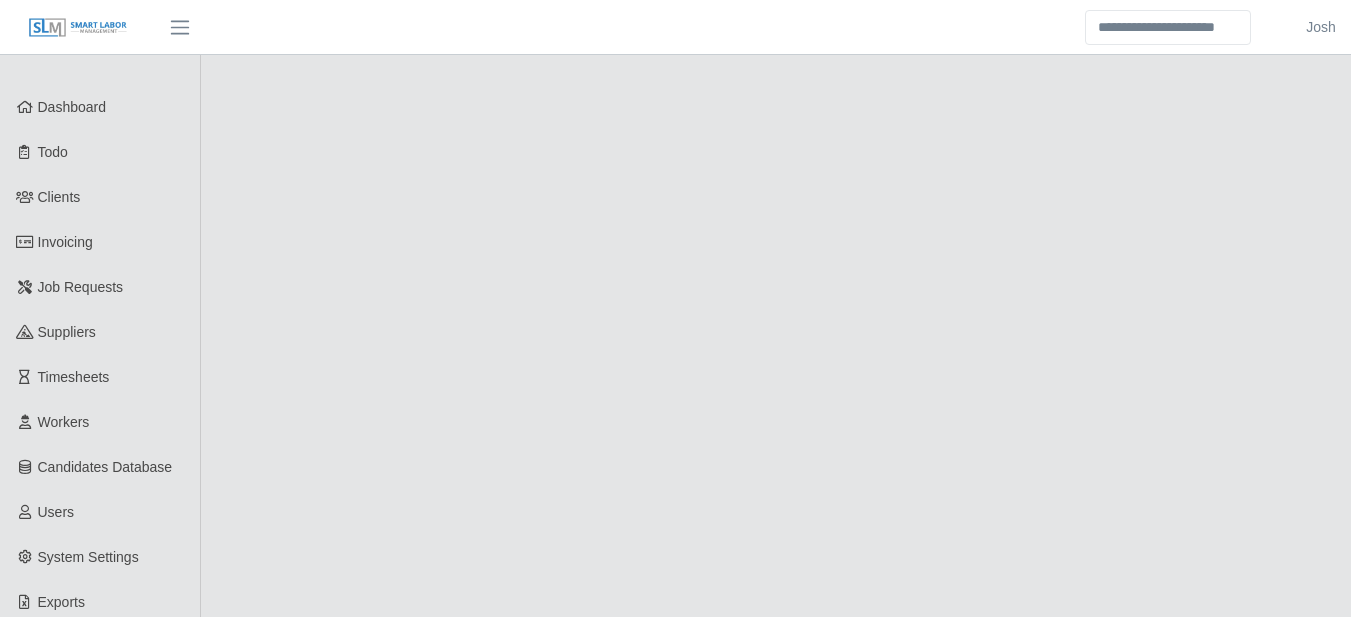 scroll, scrollTop: 0, scrollLeft: 0, axis: both 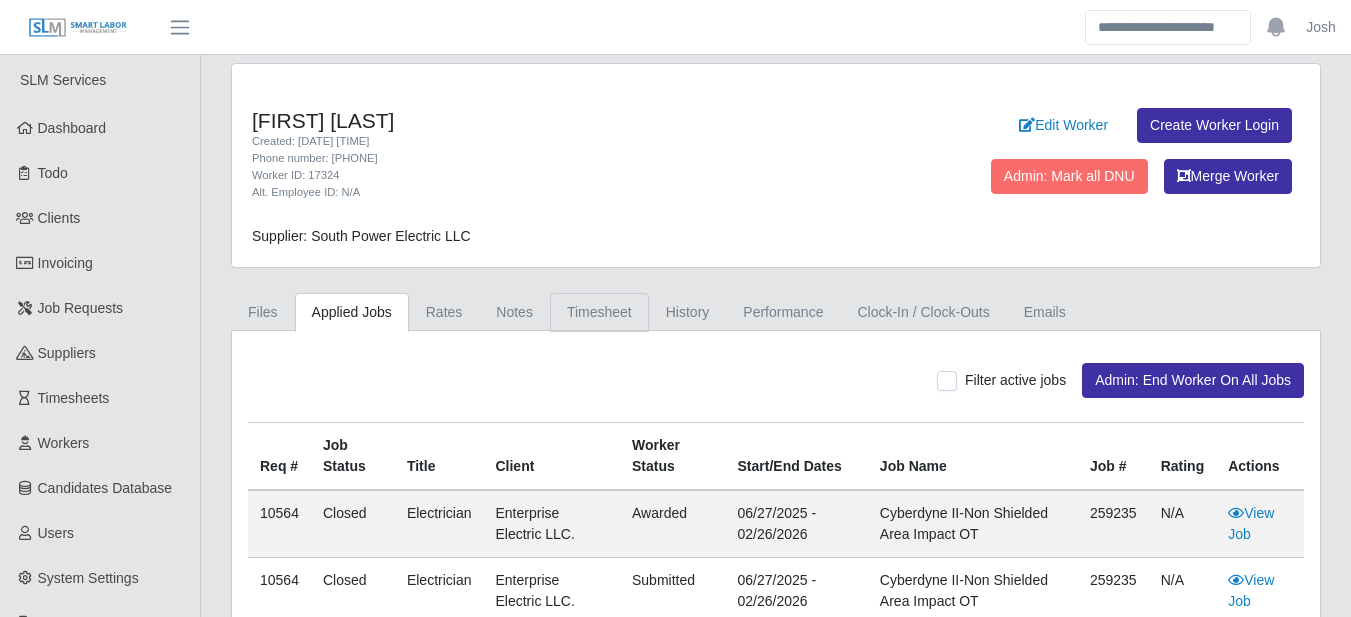 click on "Timesheet" at bounding box center [599, 312] 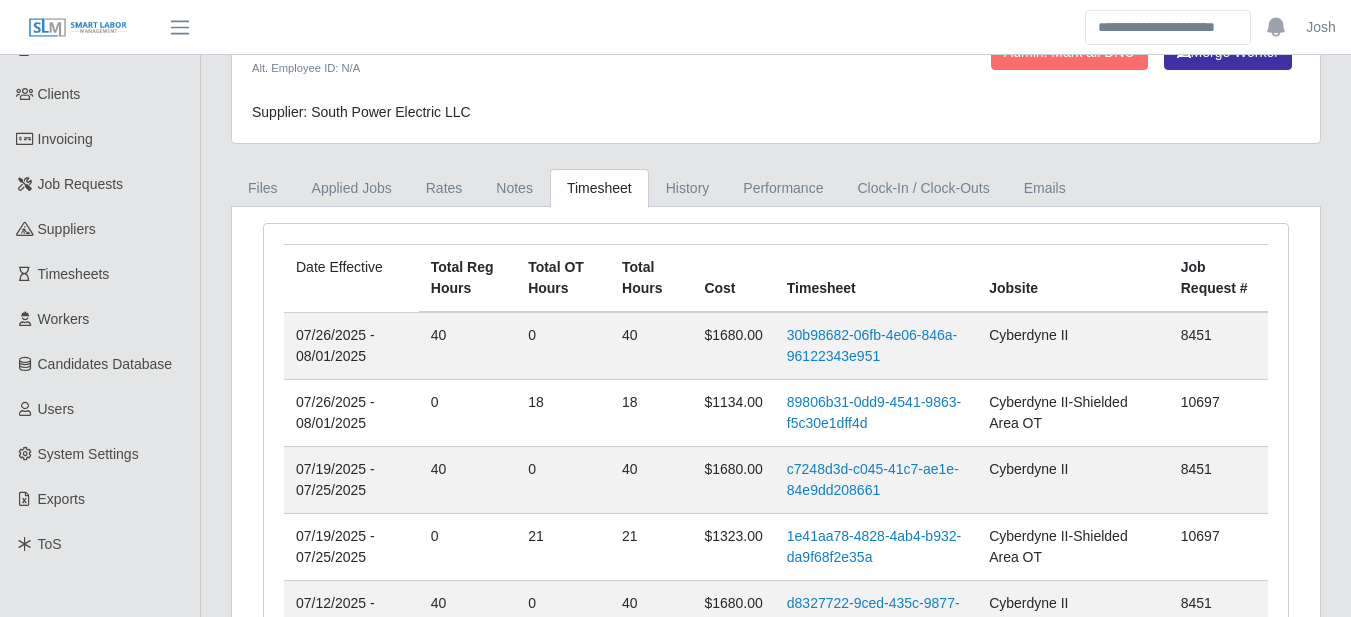 scroll, scrollTop: 0, scrollLeft: 0, axis: both 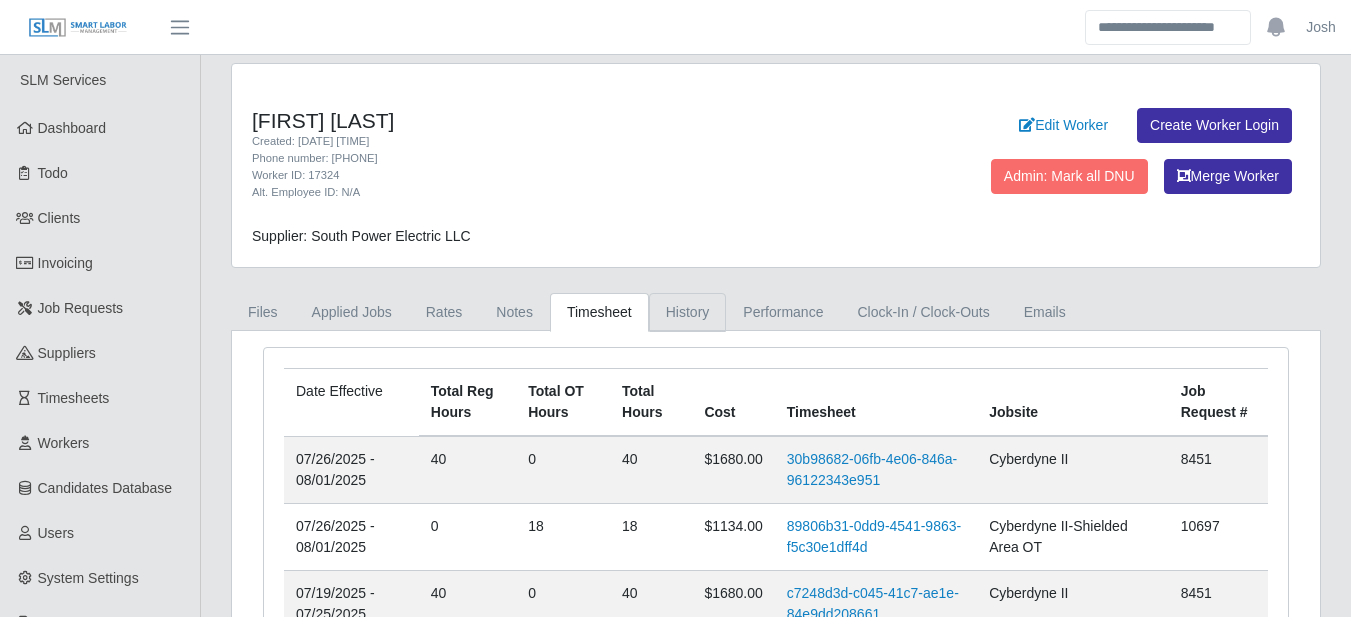 click on "History" at bounding box center (688, 312) 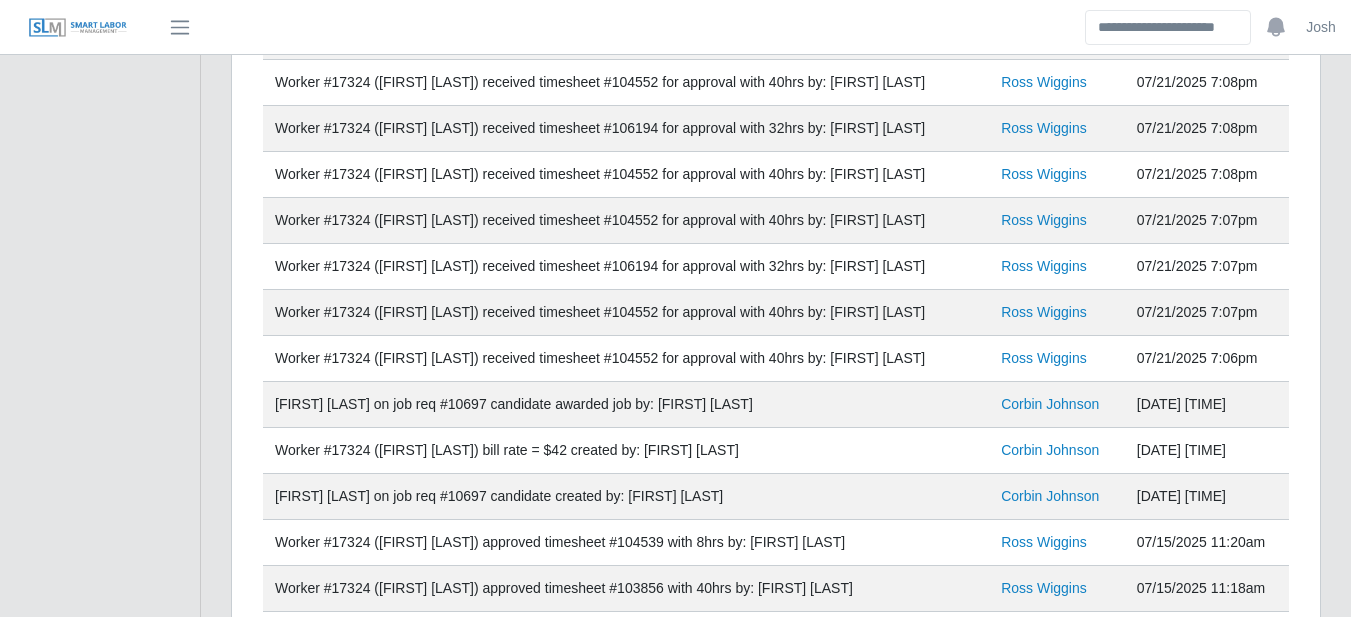 scroll, scrollTop: 1167, scrollLeft: 0, axis: vertical 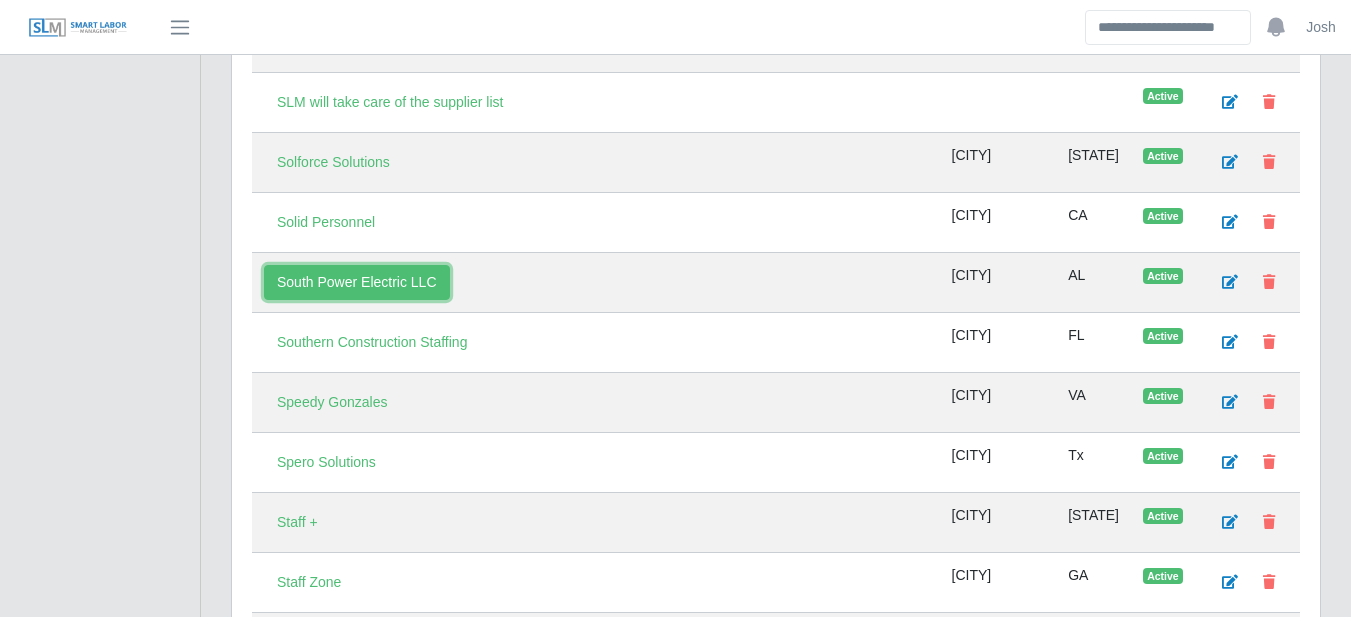 click on "South Power Electric LLC" at bounding box center (357, 282) 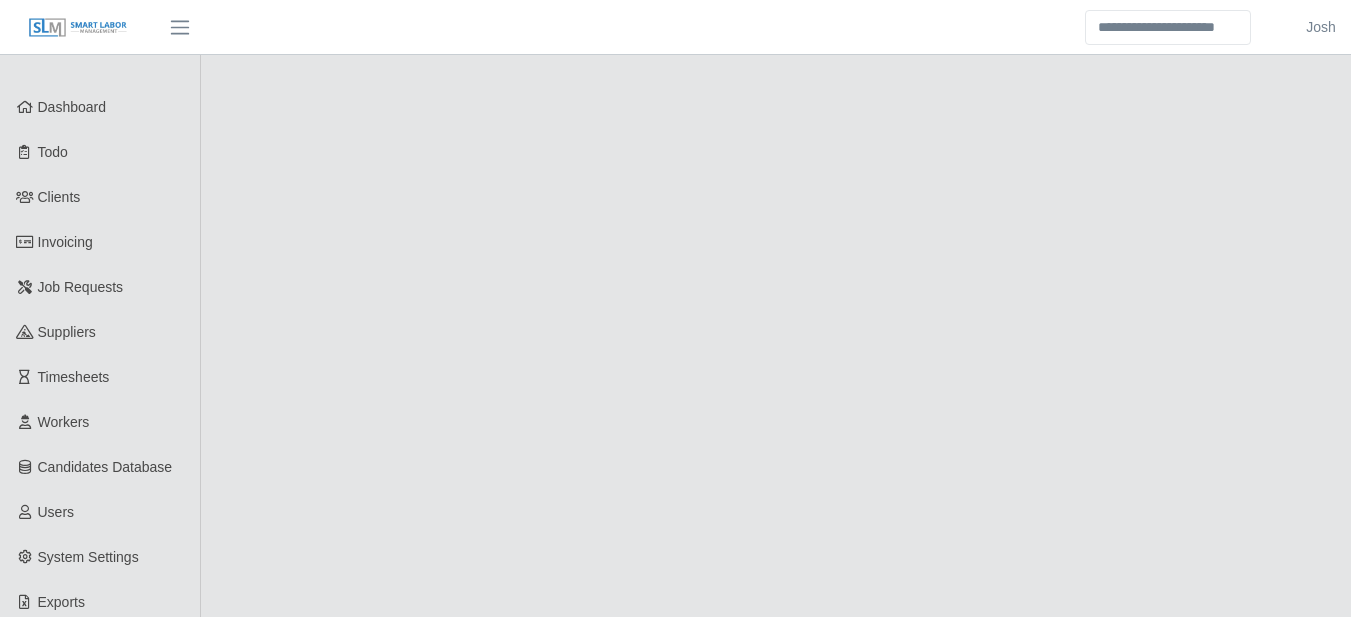 scroll, scrollTop: 0, scrollLeft: 0, axis: both 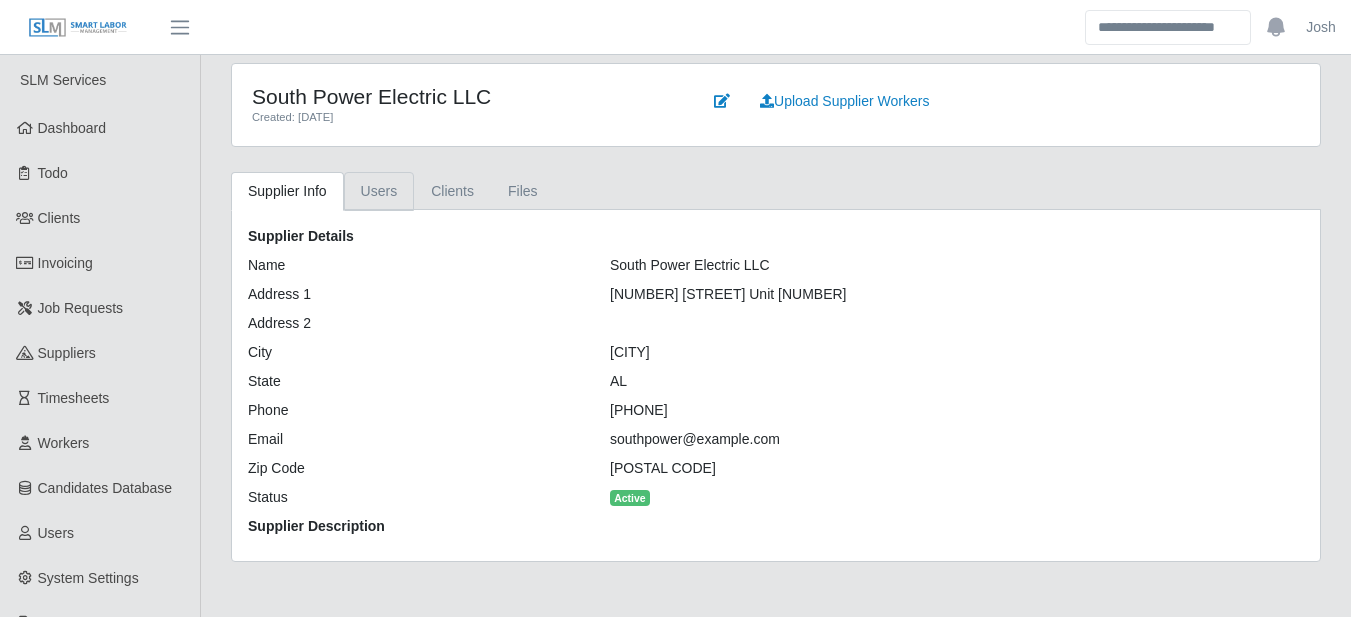 click on "Users" at bounding box center (379, 191) 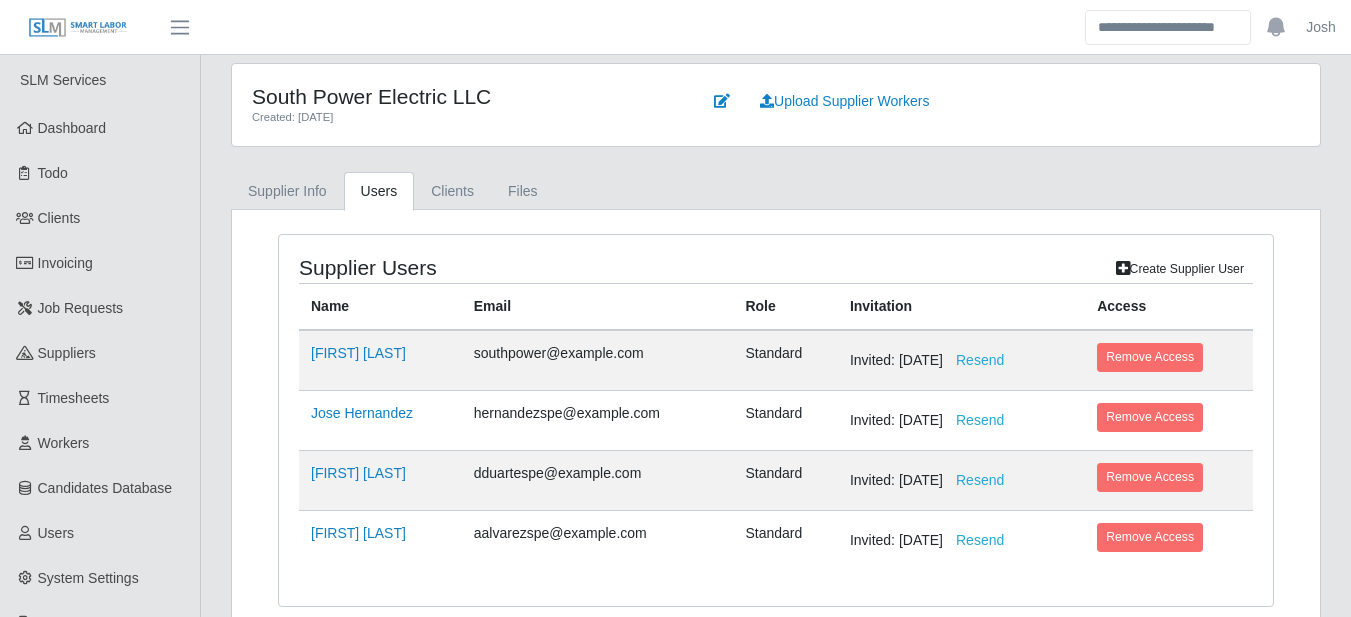 scroll, scrollTop: 174, scrollLeft: 0, axis: vertical 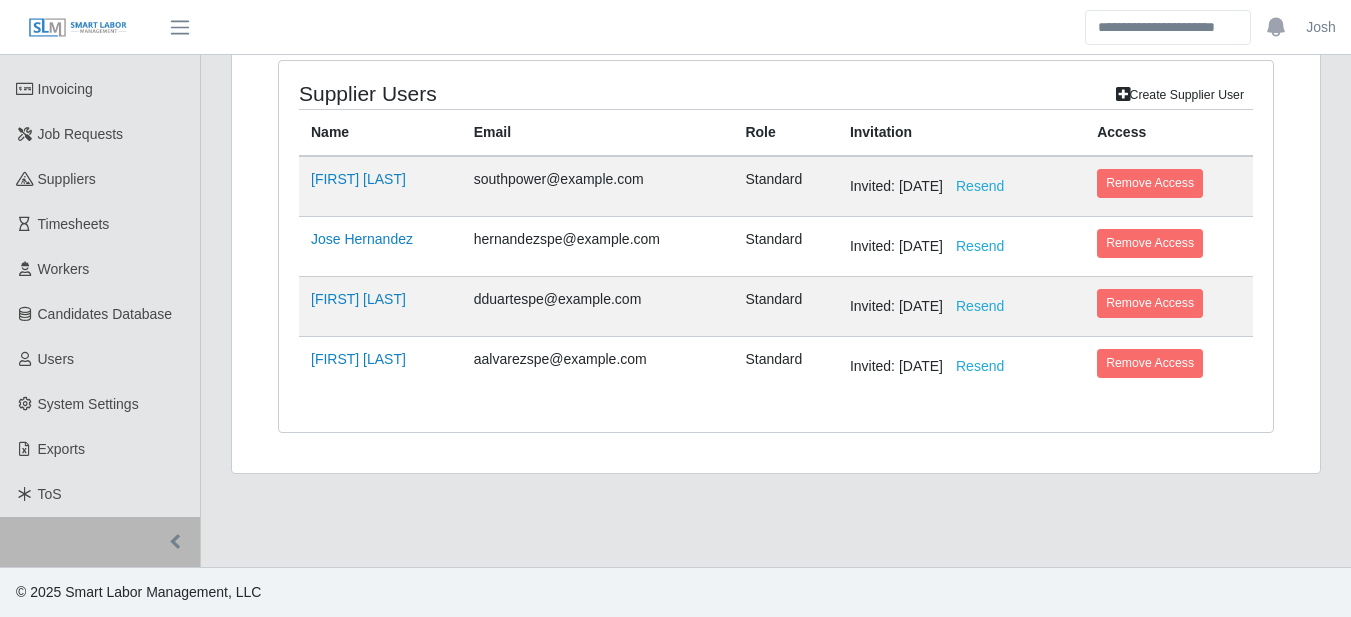 drag, startPoint x: 291, startPoint y: 86, endPoint x: 432, endPoint y: 91, distance: 141.08862 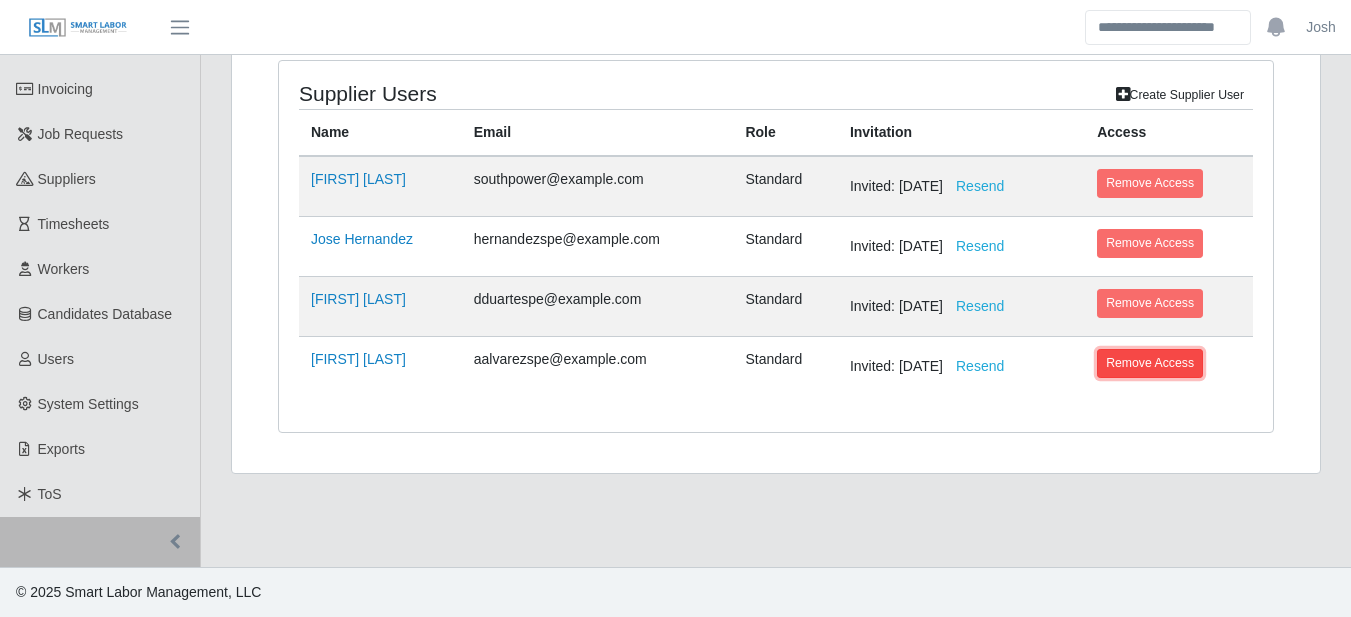 click on "Remove Access" at bounding box center (1150, 363) 